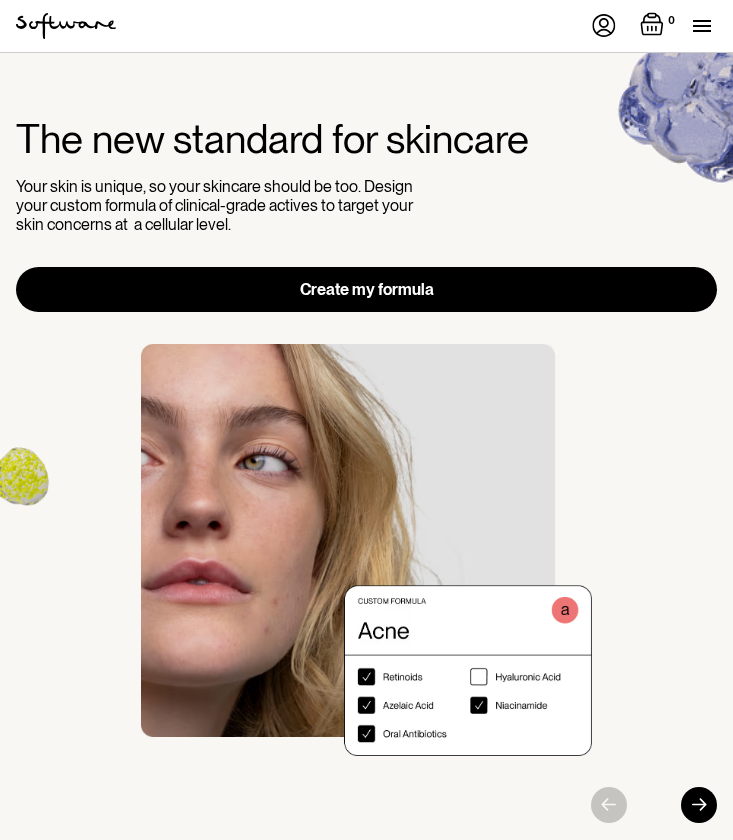 scroll, scrollTop: 0, scrollLeft: 0, axis: both 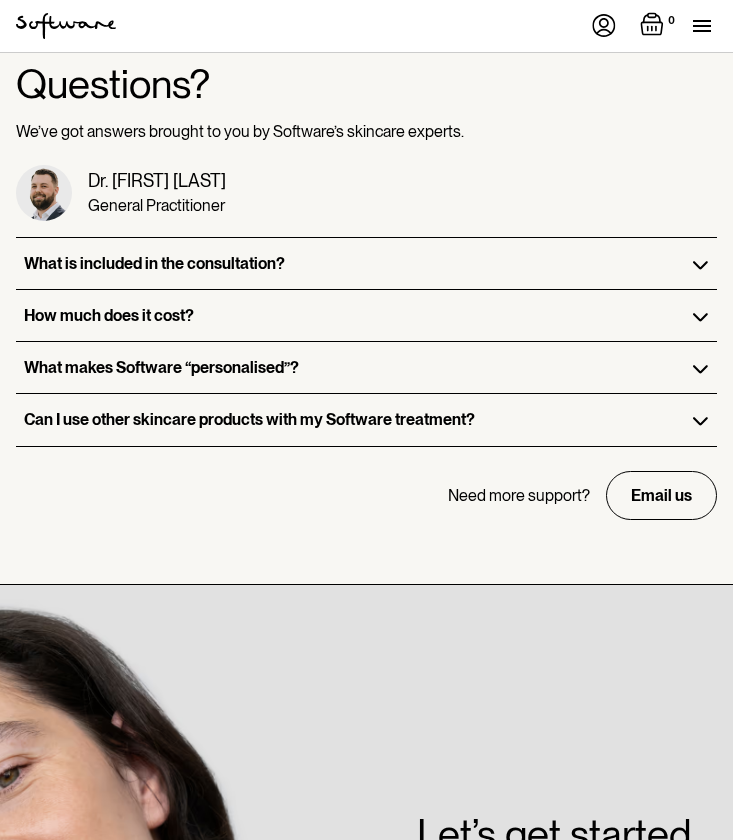 click on "What makes Software “personalised”?" at bounding box center [366, 367] 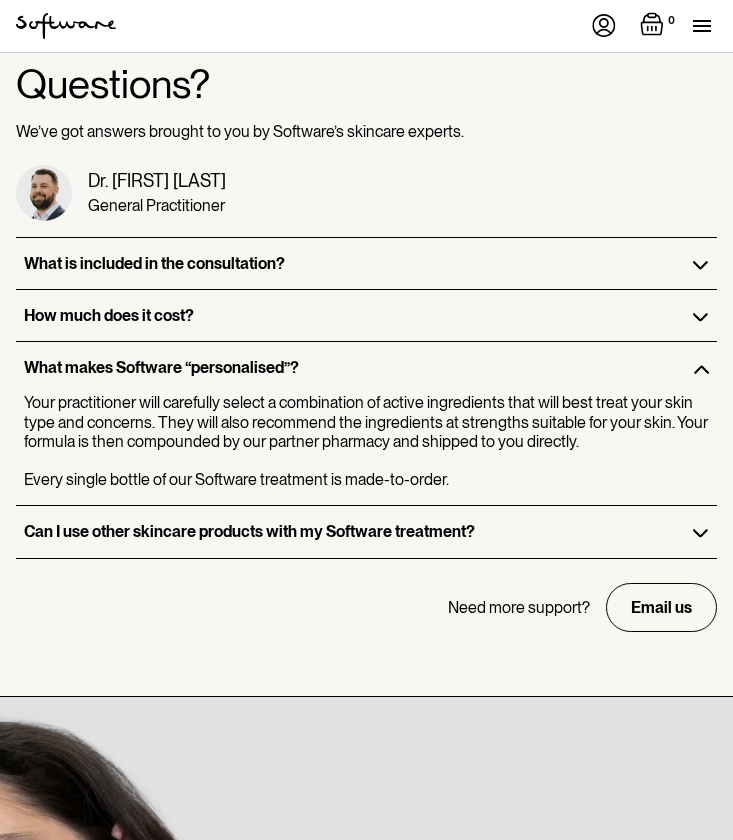 click on "Can I use other skincare products with my Software treatment?" at bounding box center (366, 531) 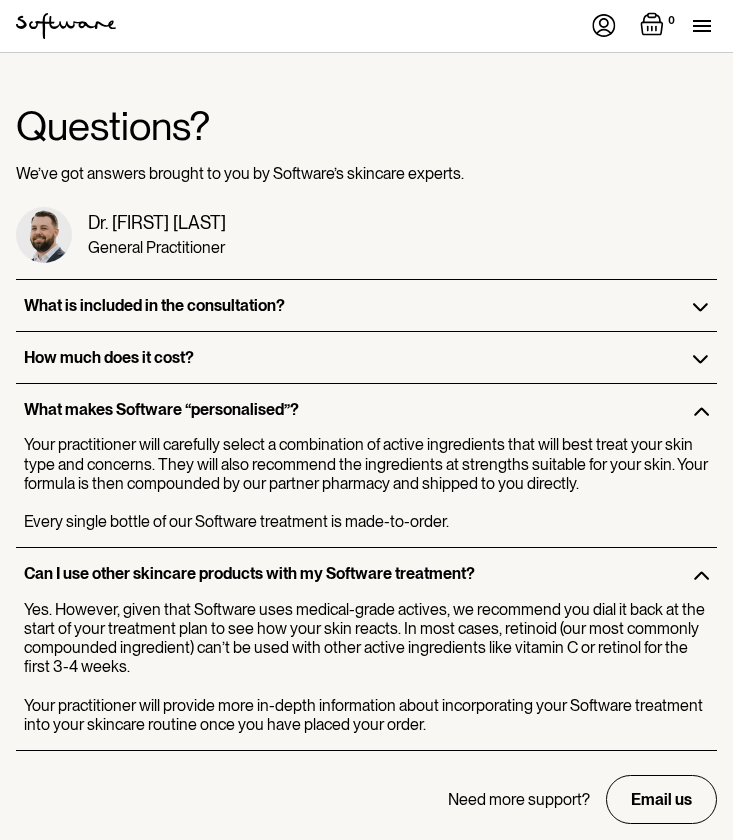 scroll, scrollTop: 5670, scrollLeft: 0, axis: vertical 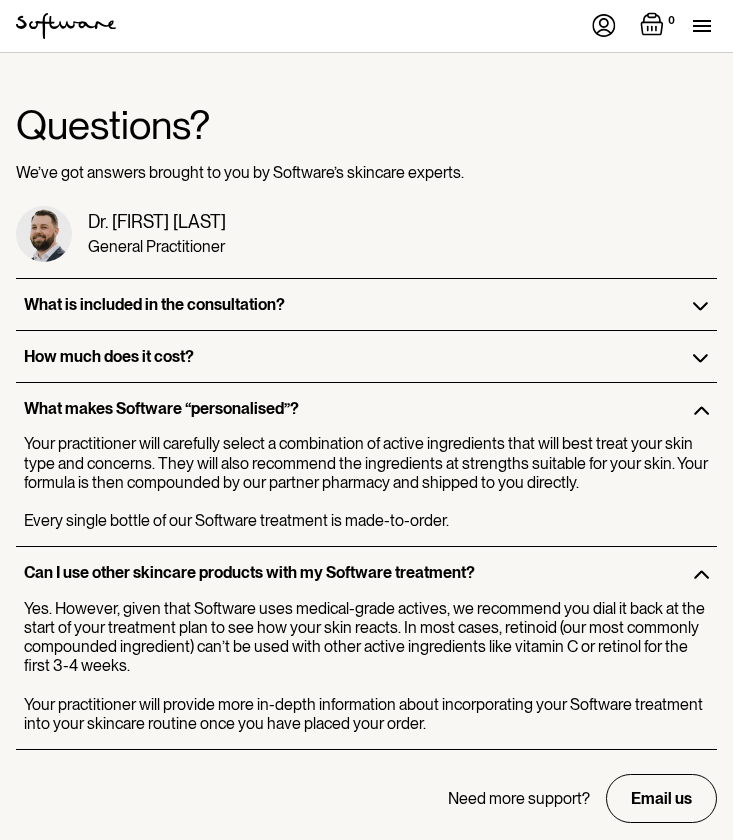 click on "What is included in the consultation?" at bounding box center [366, 304] 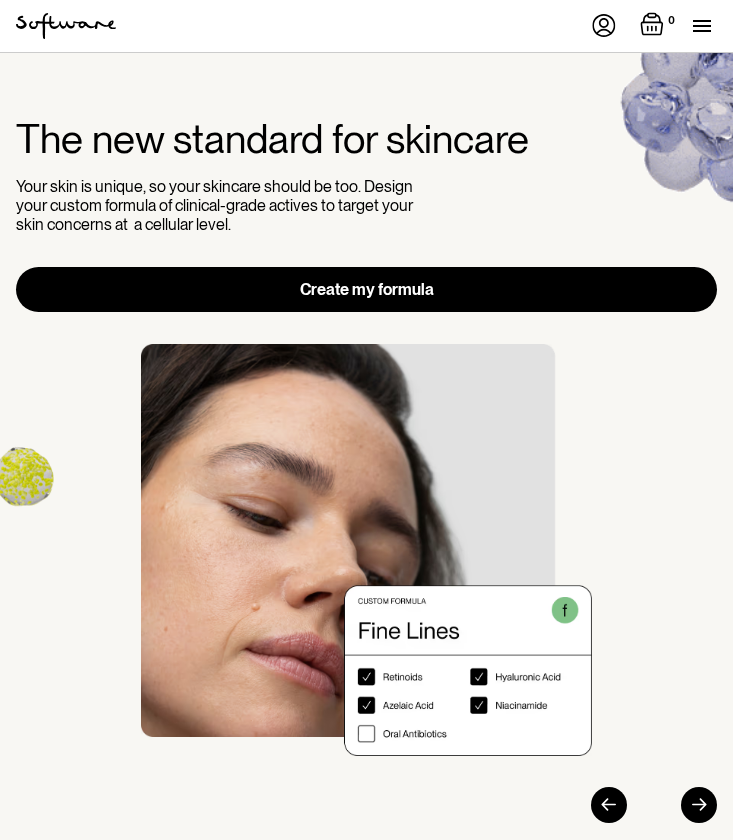 scroll, scrollTop: 0, scrollLeft: 0, axis: both 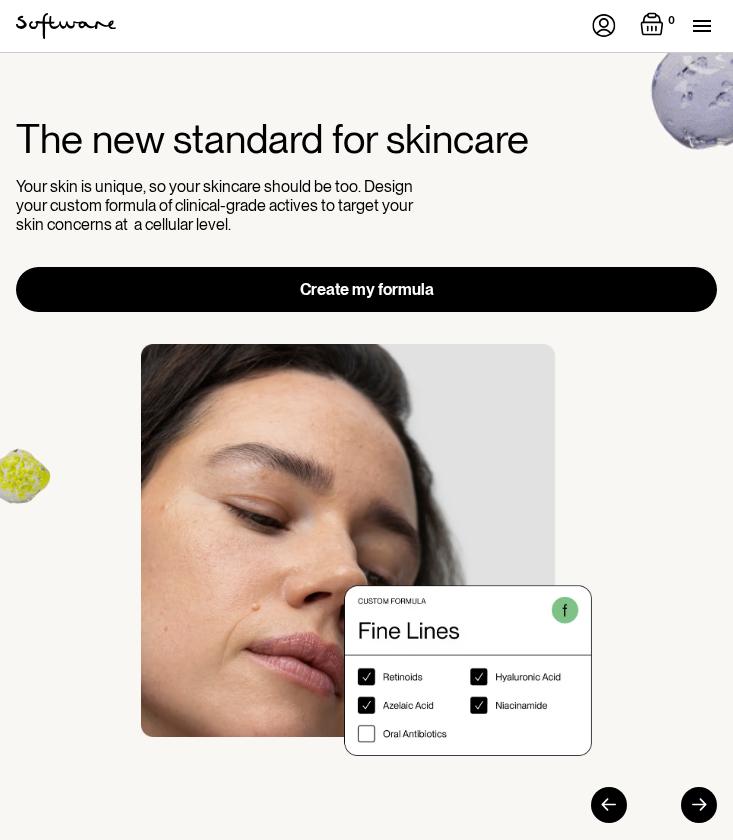 click on "Create my formula" at bounding box center [366, 289] 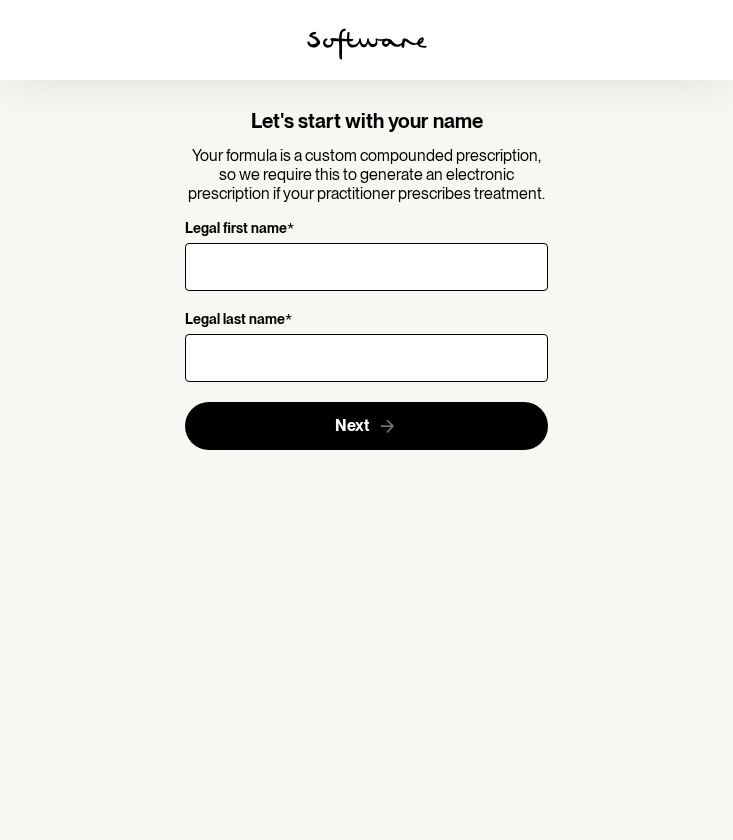 scroll, scrollTop: 0, scrollLeft: 0, axis: both 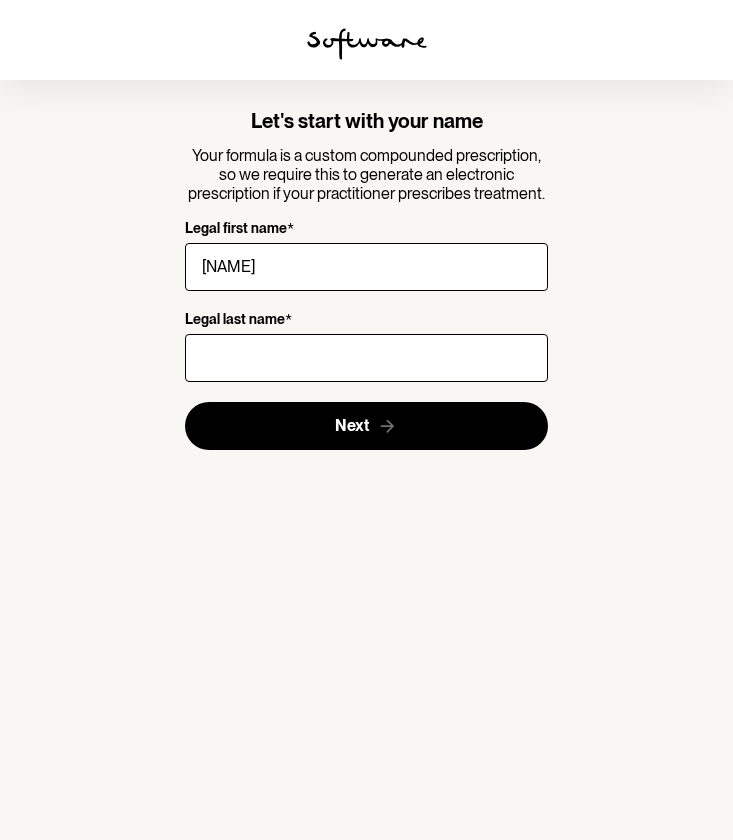 type on "a" 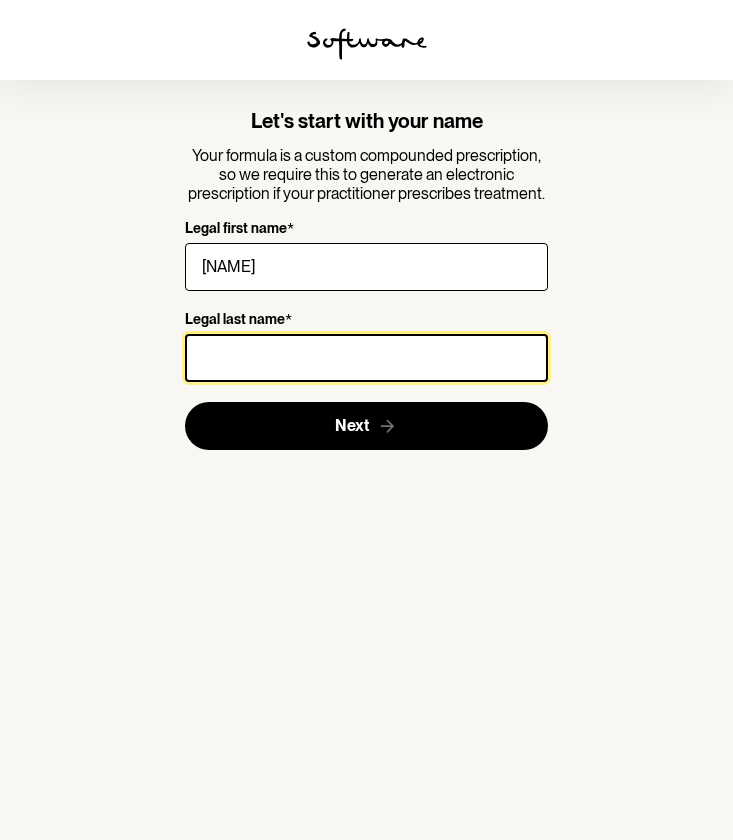 click on "Legal last name *" at bounding box center (366, 358) 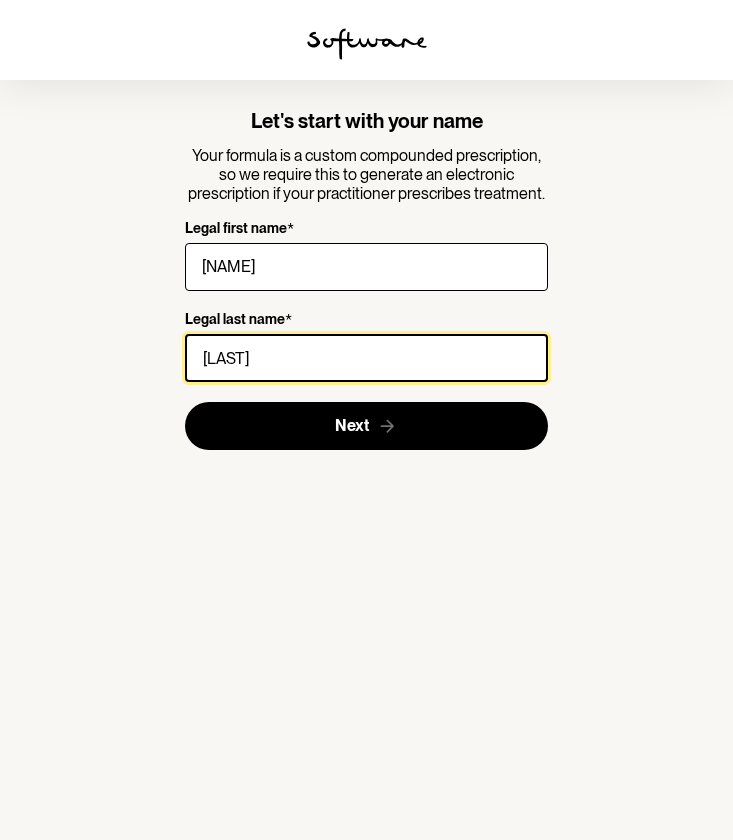 type on "[LAST]" 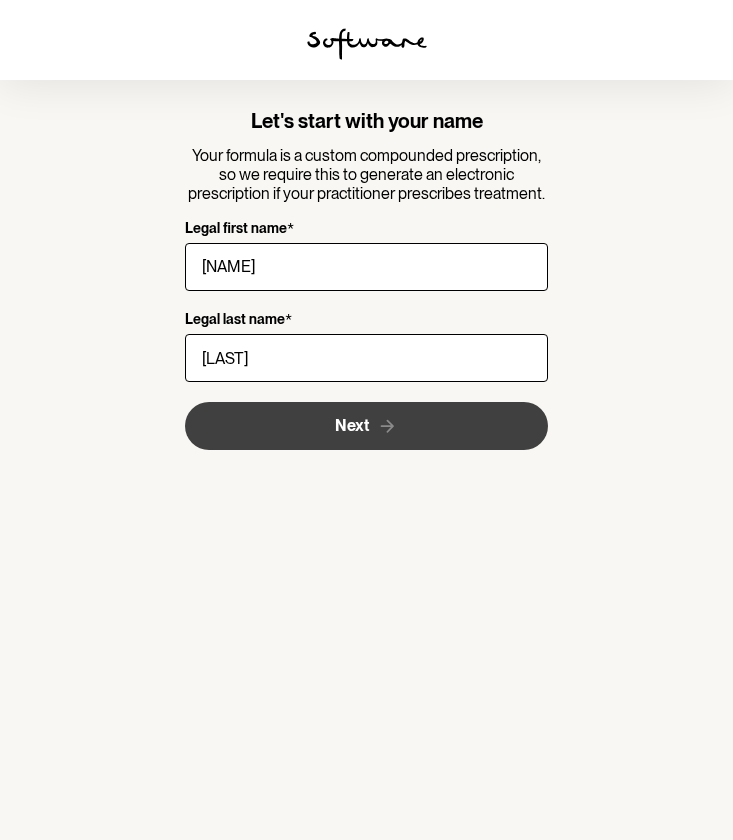 drag, startPoint x: 292, startPoint y: 364, endPoint x: 280, endPoint y: 420, distance: 57.271286 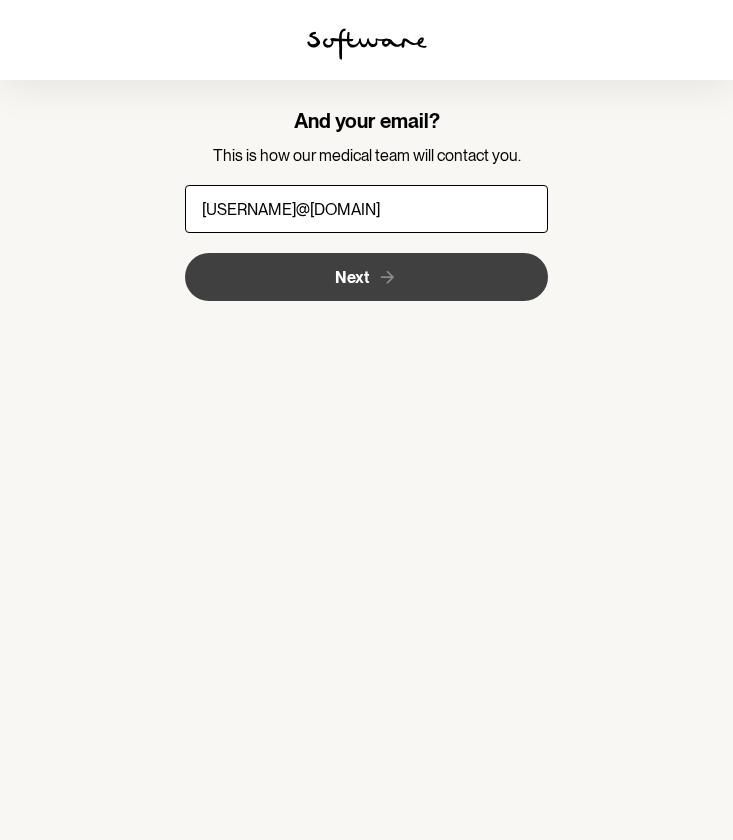 type on "[USERNAME]@[DOMAIN]" 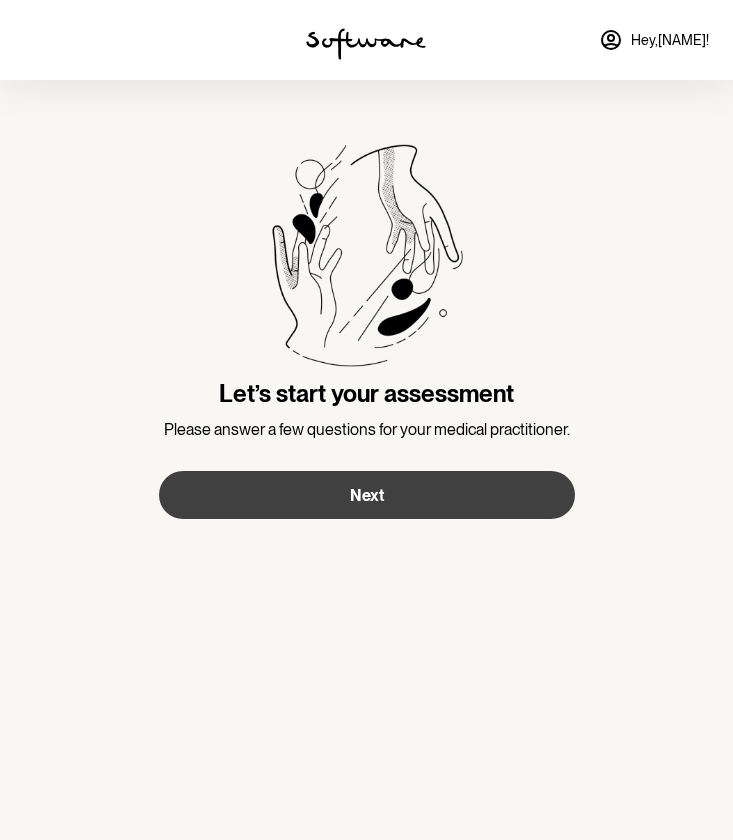 click on "Next" at bounding box center [367, 495] 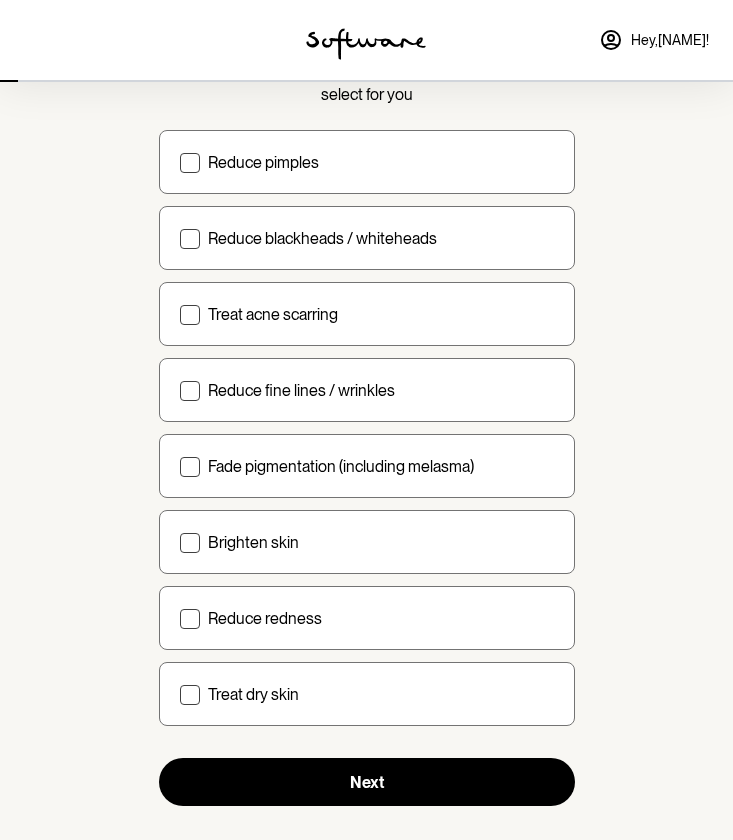 scroll, scrollTop: 133, scrollLeft: 0, axis: vertical 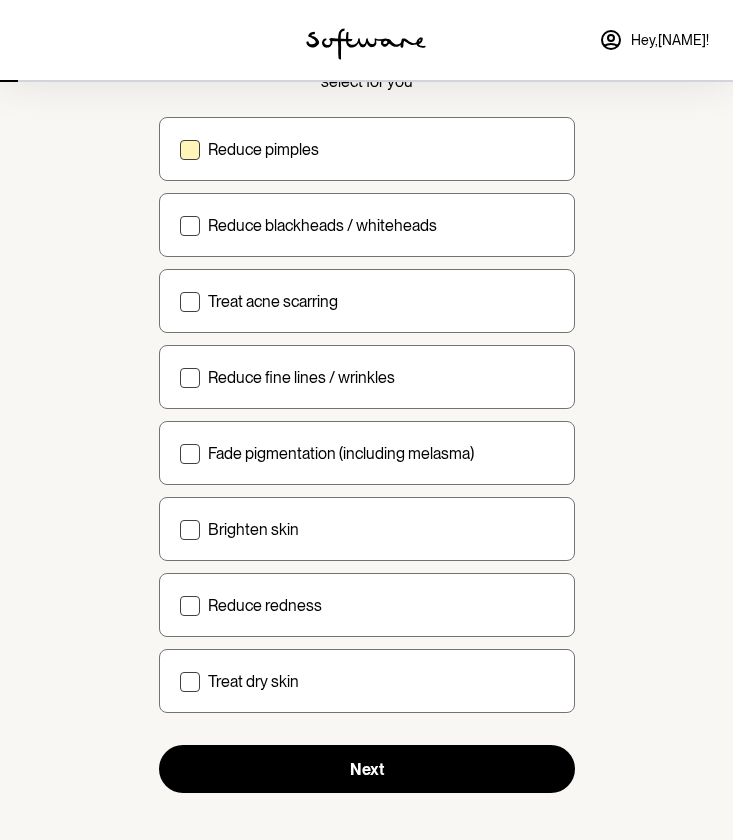 click on "Reduce pimples" at bounding box center [381, 149] 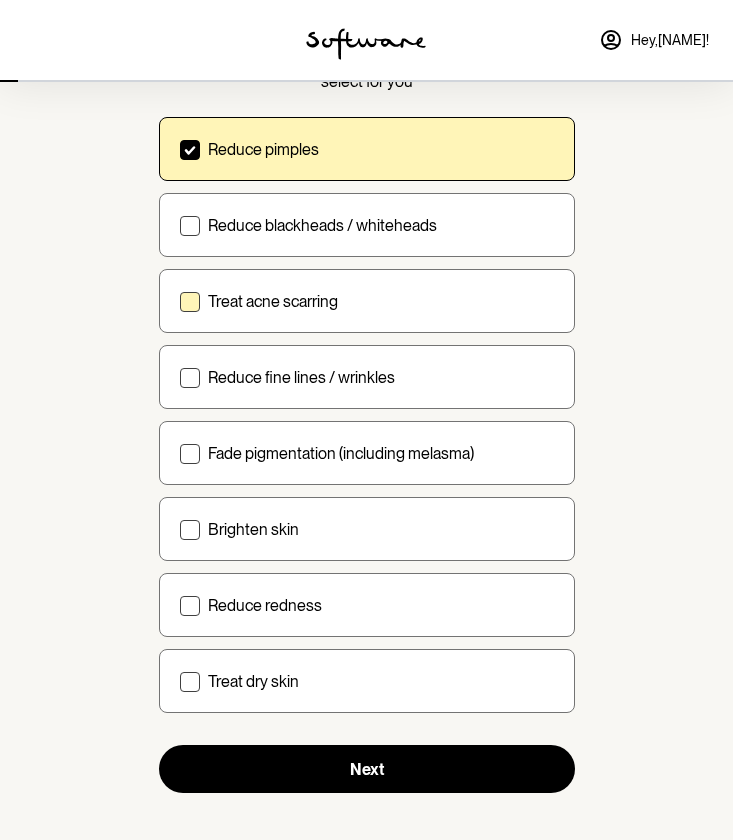 click on "Treat acne scarring" at bounding box center (381, 301) 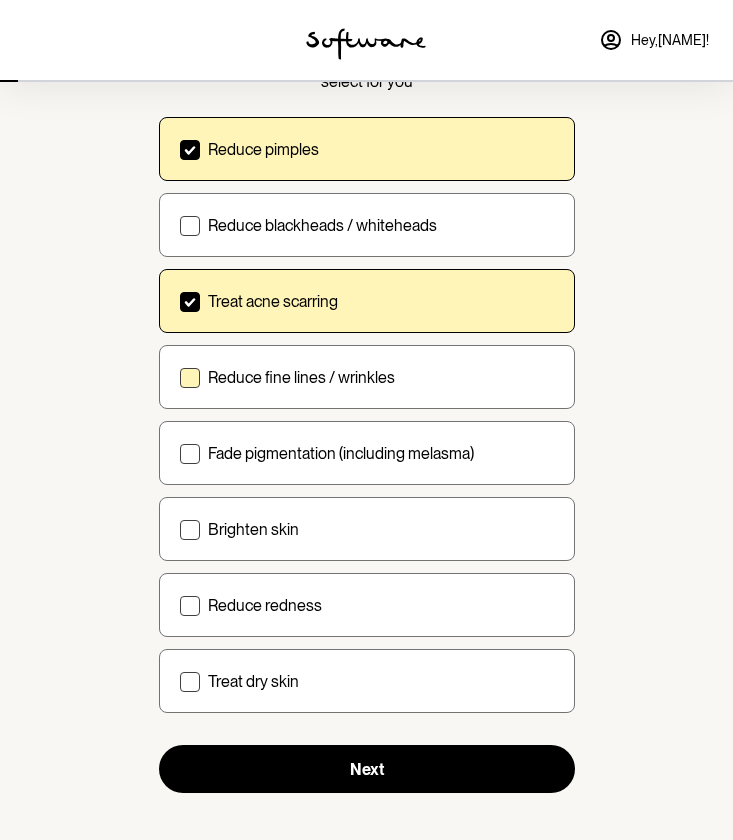 click on "Reduce fine lines / wrinkles" at bounding box center [301, 377] 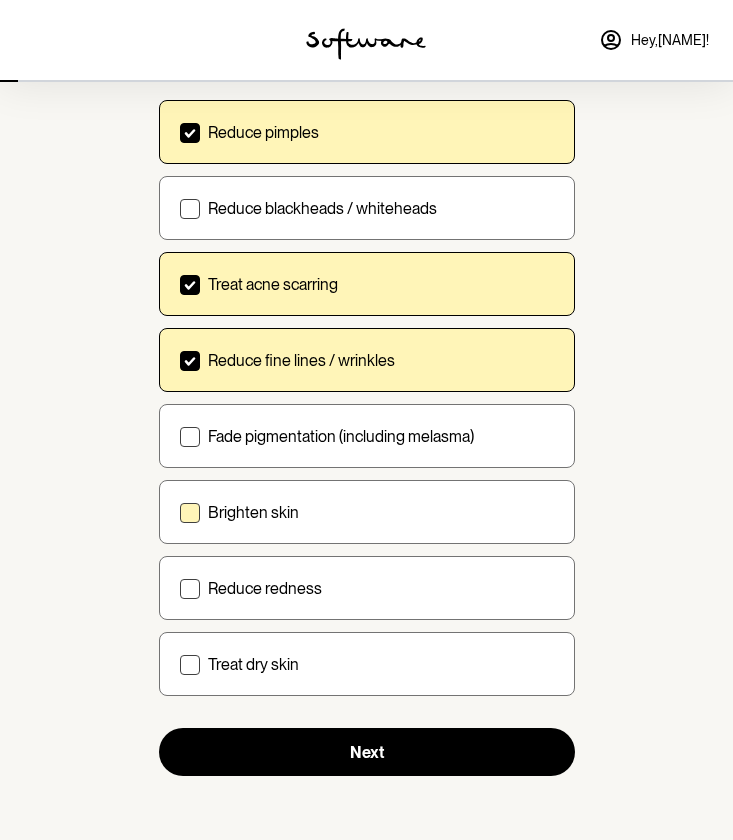 scroll, scrollTop: 149, scrollLeft: 0, axis: vertical 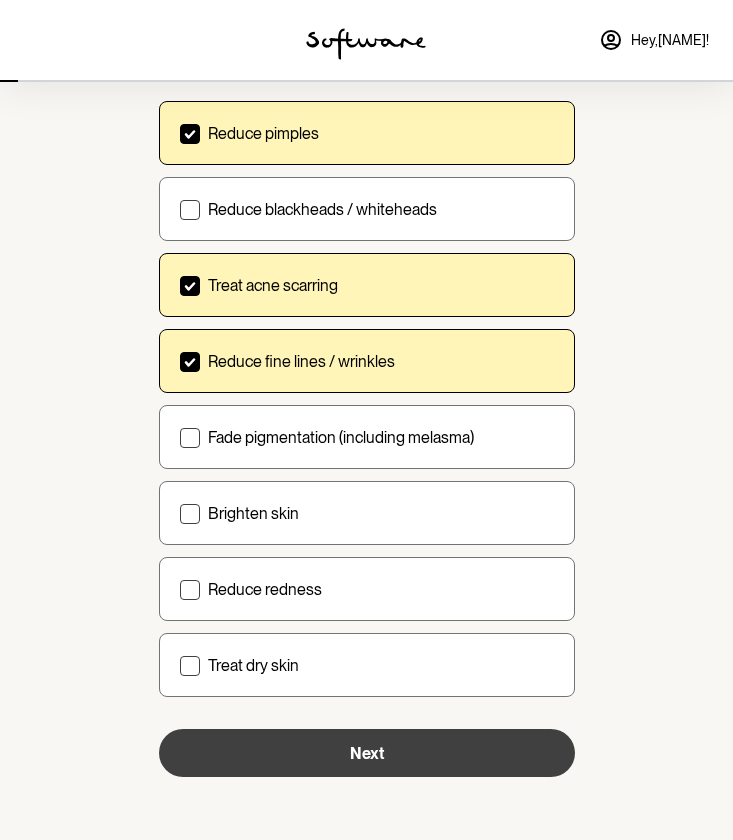 click on "Next" at bounding box center (367, 753) 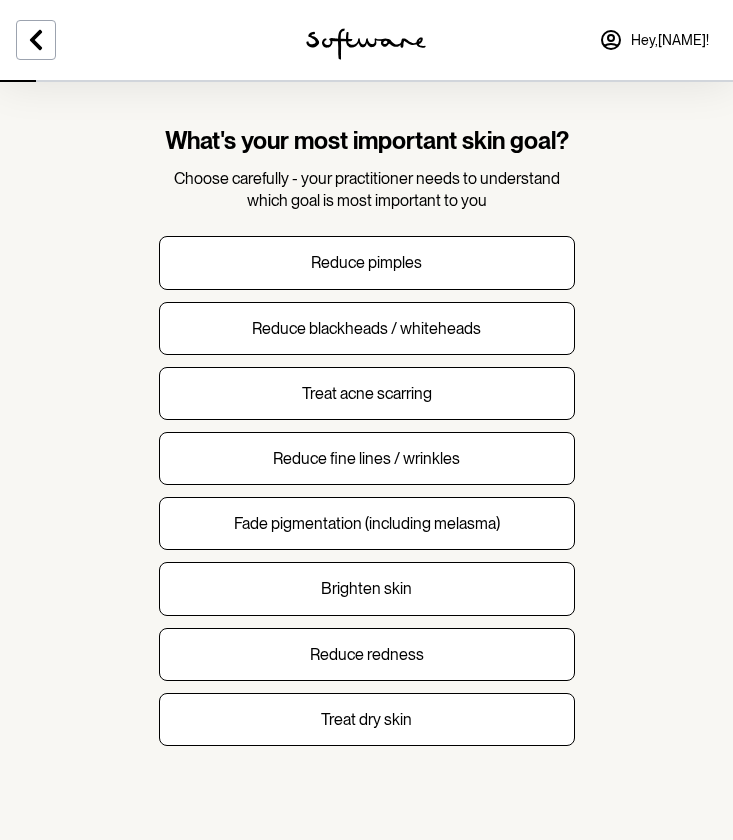 scroll, scrollTop: 13, scrollLeft: 0, axis: vertical 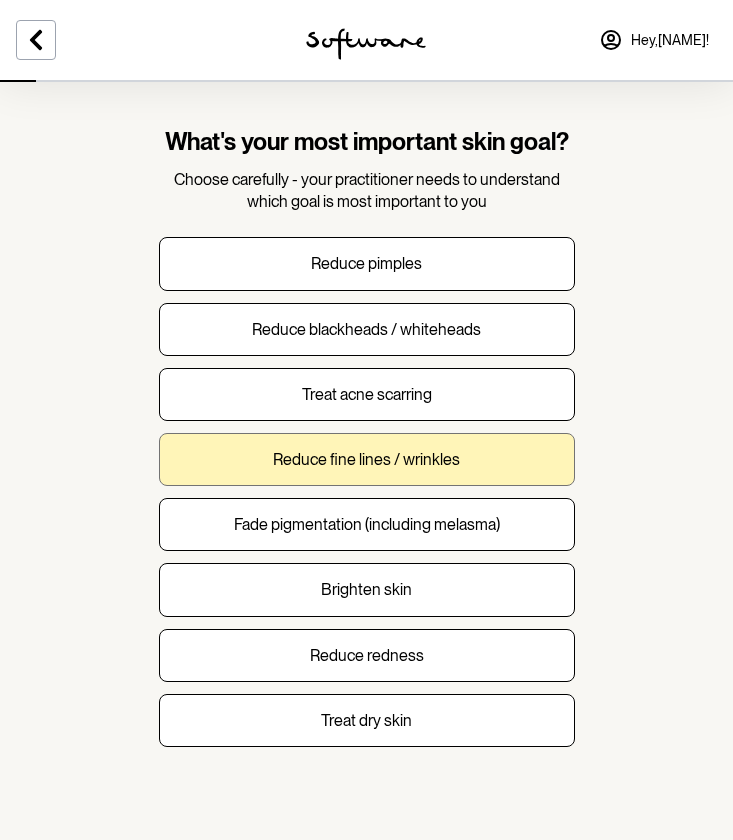 click on "Reduce fine lines / wrinkles" at bounding box center [367, 459] 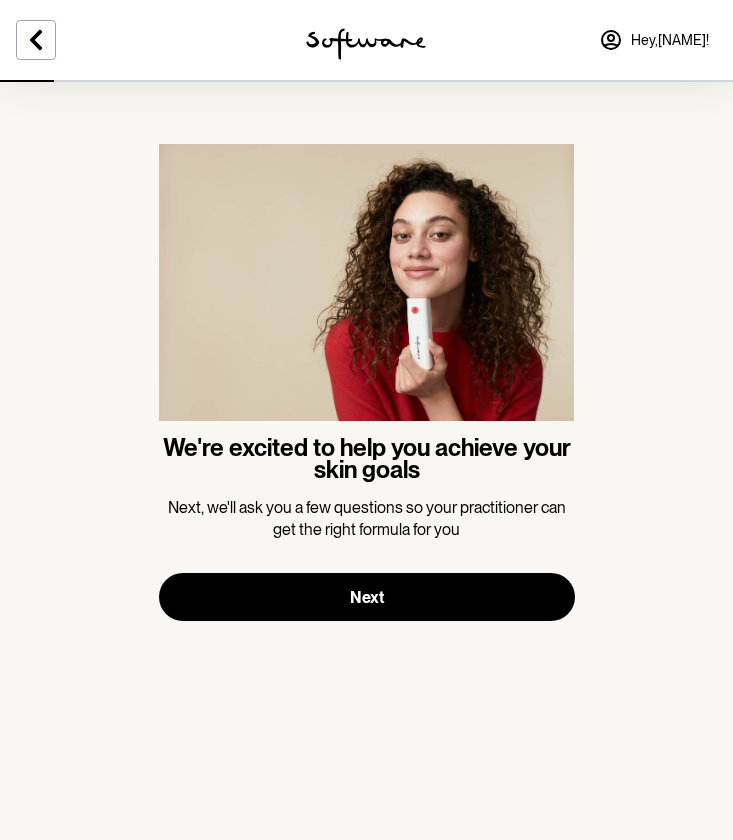 scroll, scrollTop: 0, scrollLeft: 0, axis: both 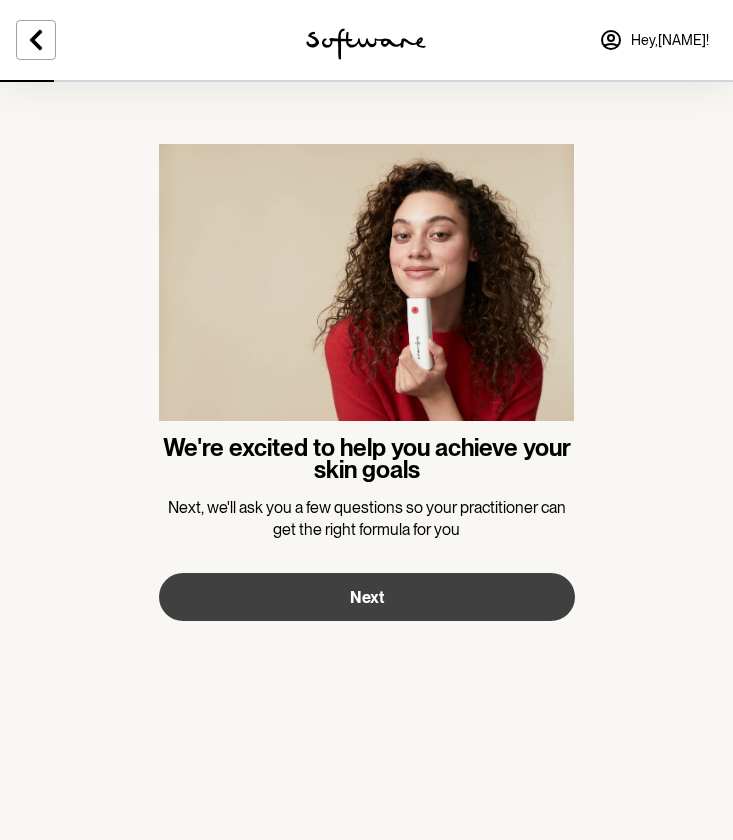 click on "Next" at bounding box center [367, 597] 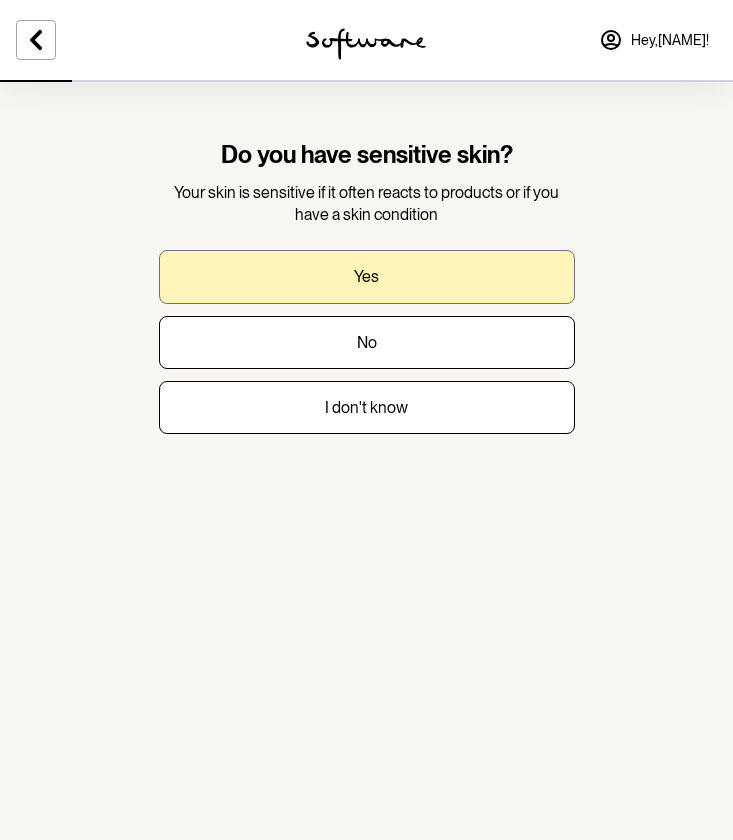 click on "Yes" at bounding box center [367, 276] 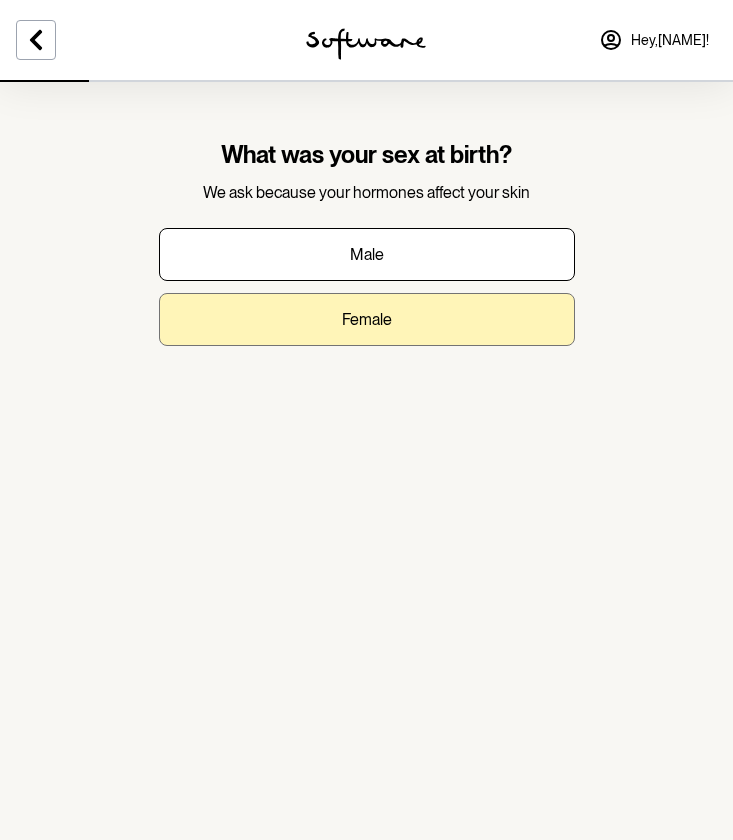 click on "Female" at bounding box center [367, 319] 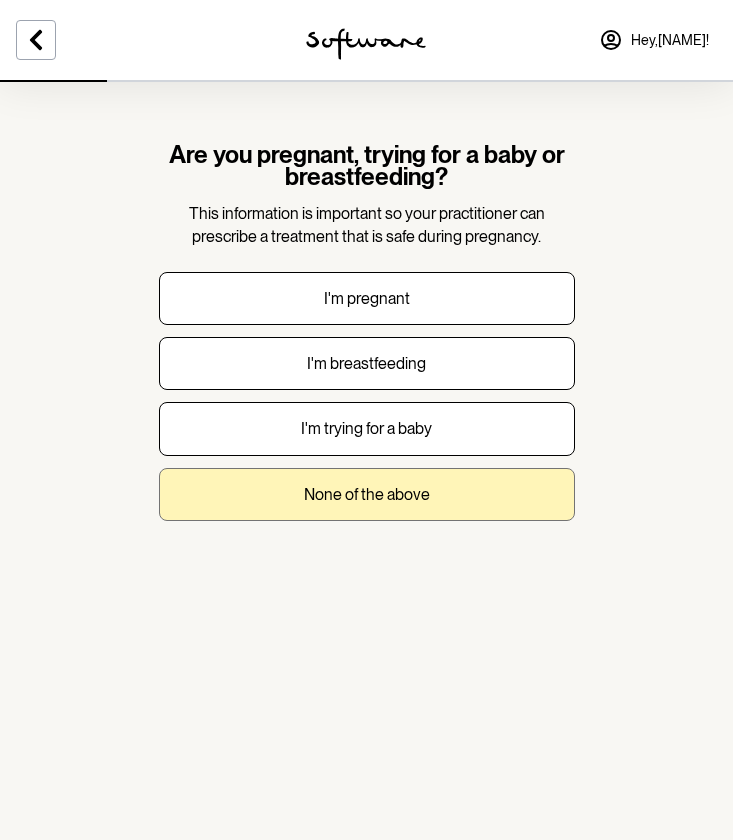 click on "None of the above" at bounding box center [367, 494] 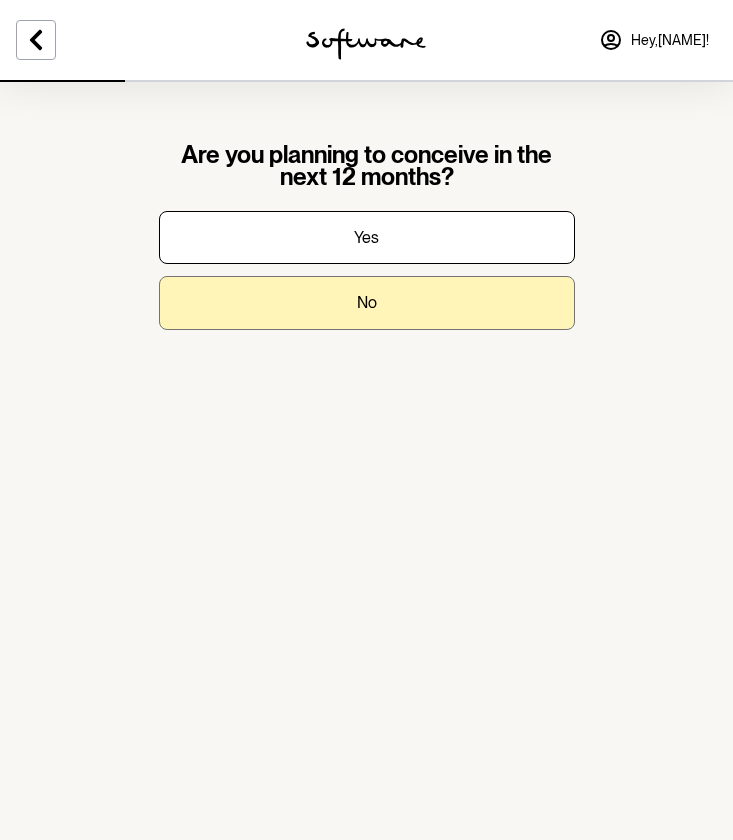 click on "No" at bounding box center [367, 302] 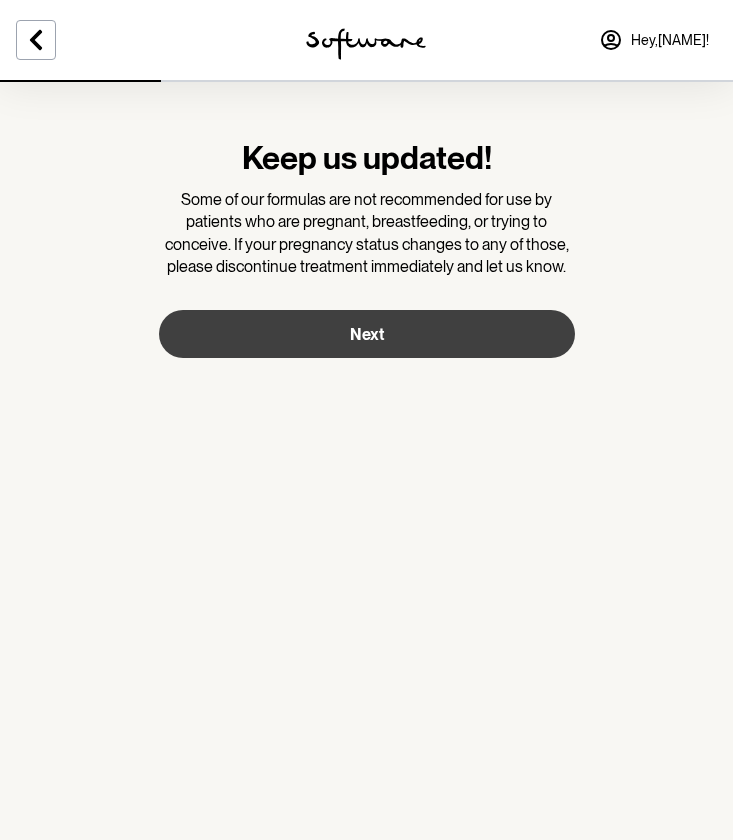 click on "Next" at bounding box center (367, 334) 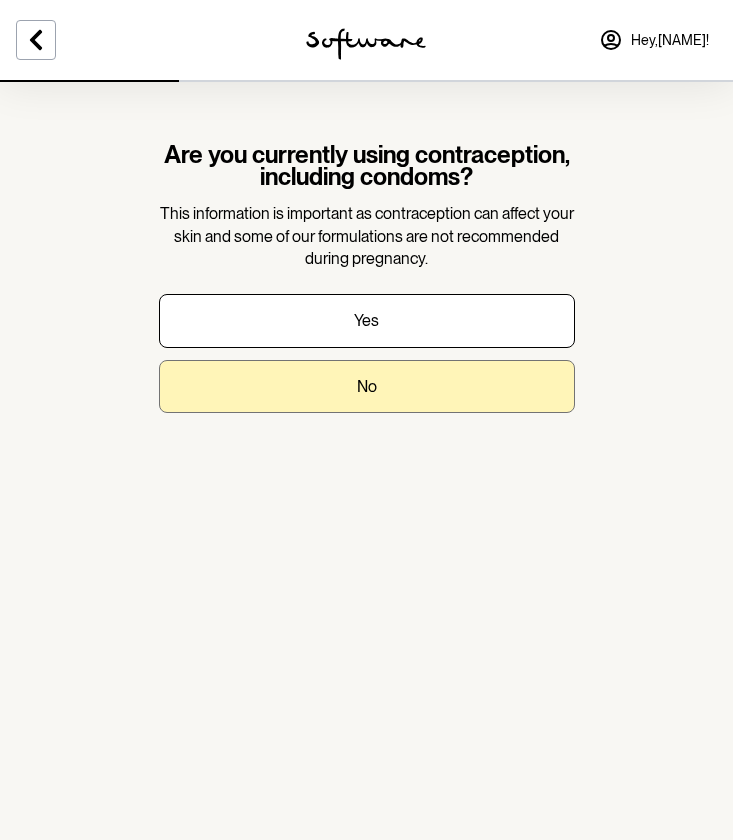click on "No" at bounding box center [367, 386] 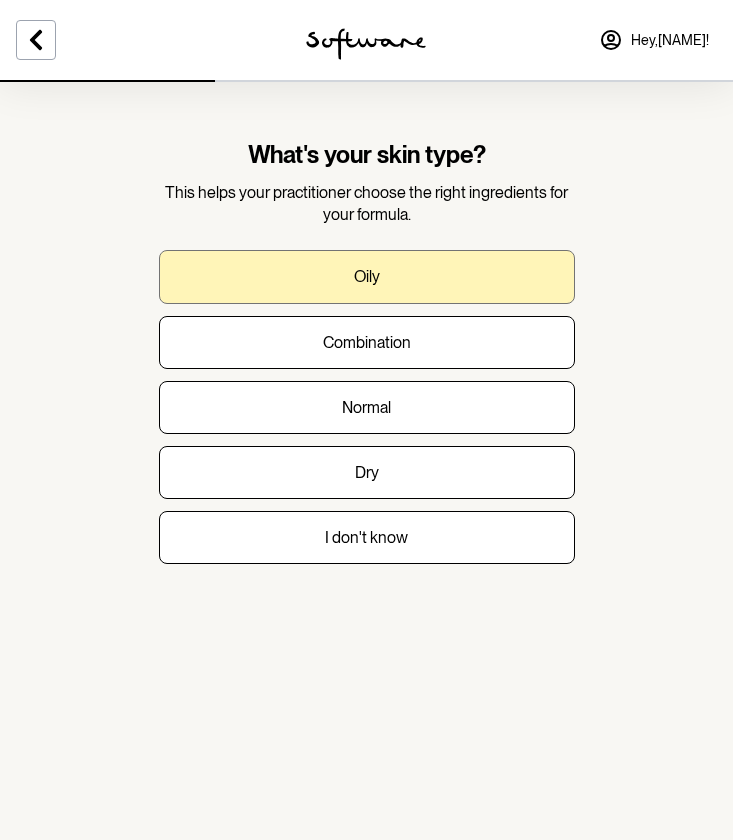 click on "Oily" at bounding box center (367, 276) 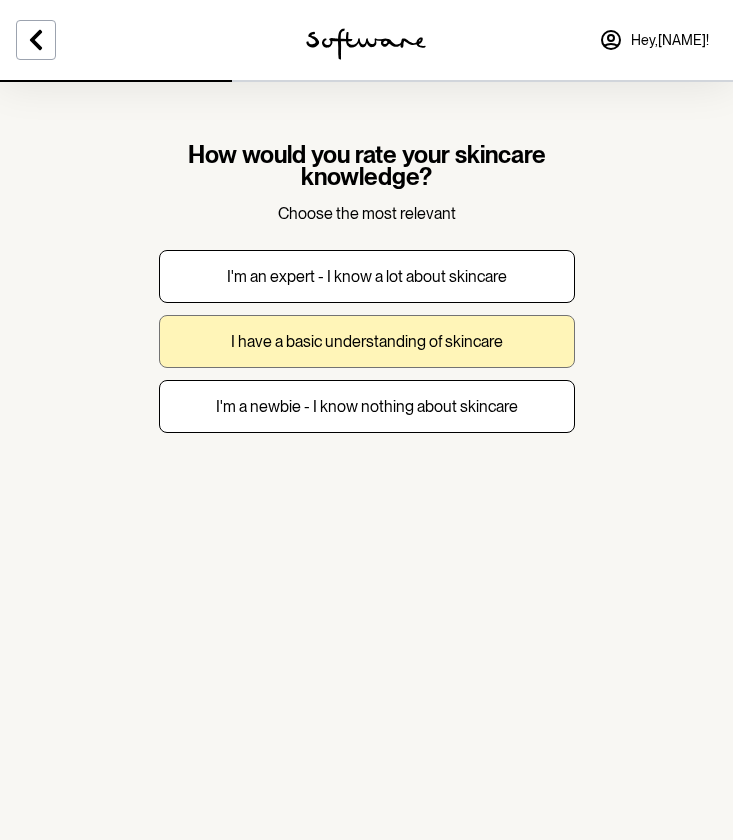 click on "I have a basic understanding of skincare" at bounding box center [367, 341] 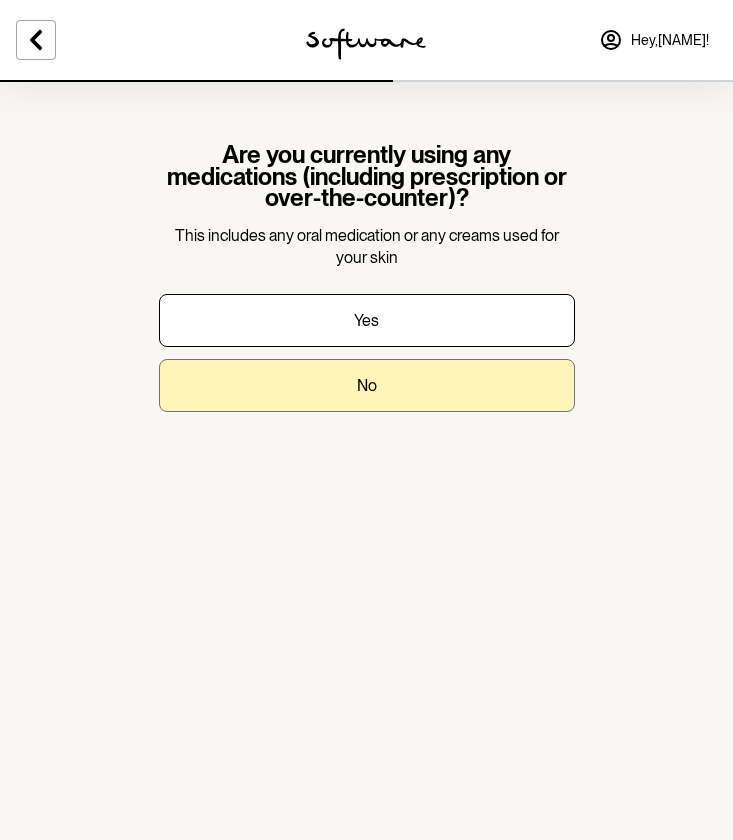 click on "No" at bounding box center [367, 385] 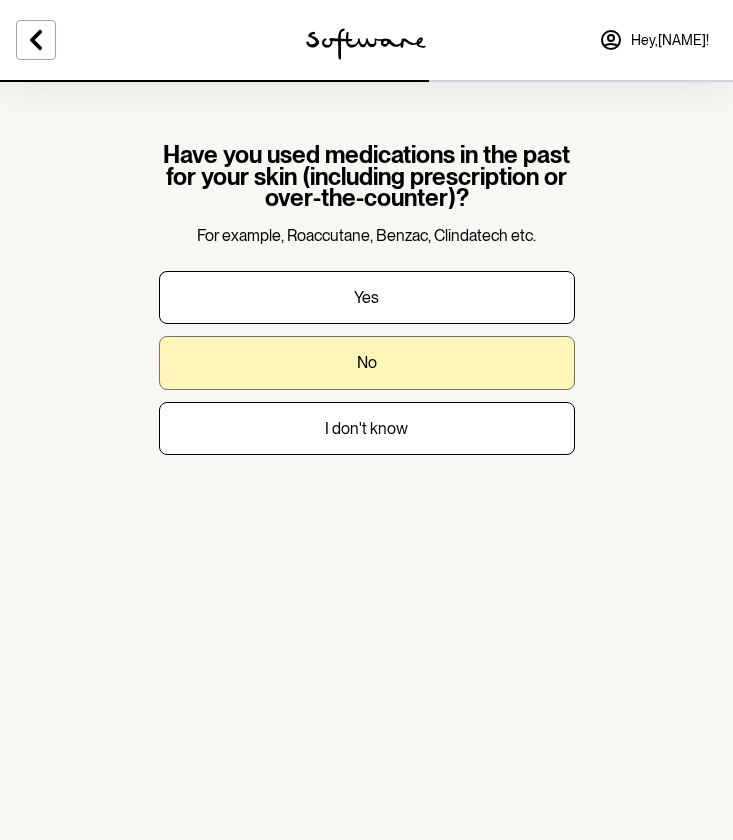click on "No" at bounding box center (367, 362) 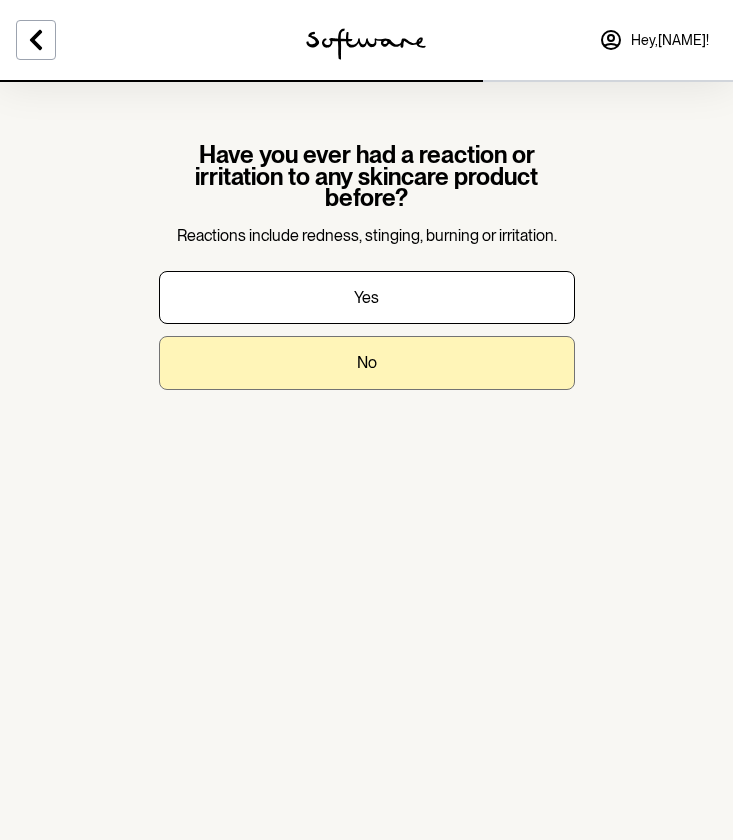 click on "No" at bounding box center (367, 362) 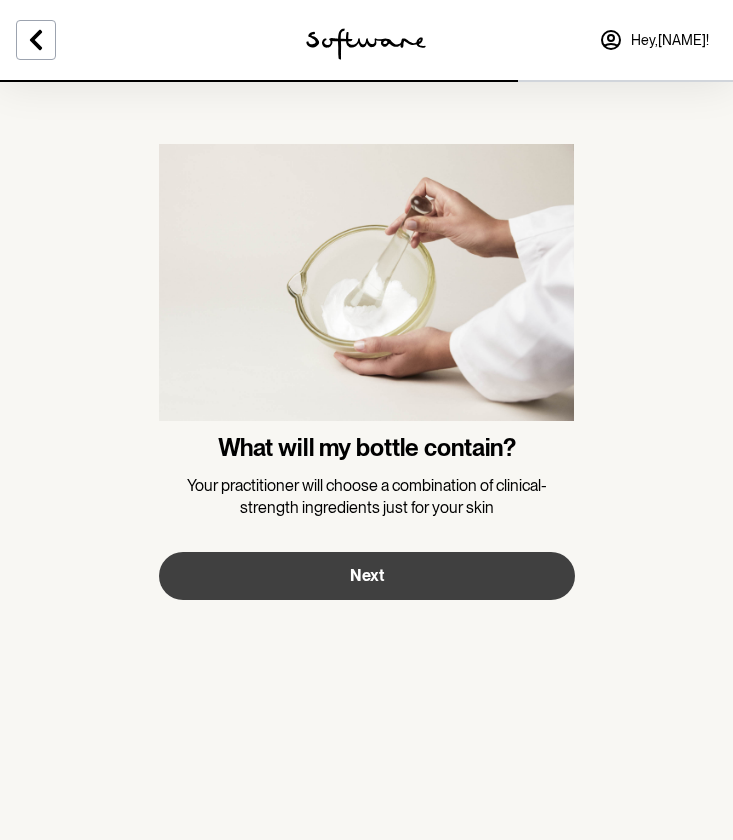click on "Next" at bounding box center [367, 576] 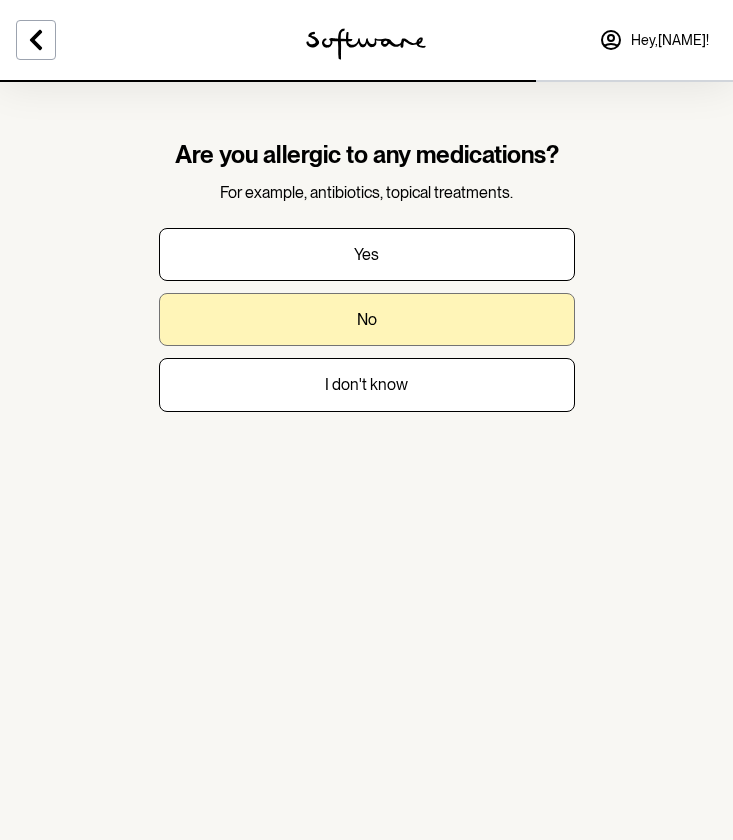 click on "No" at bounding box center [367, 319] 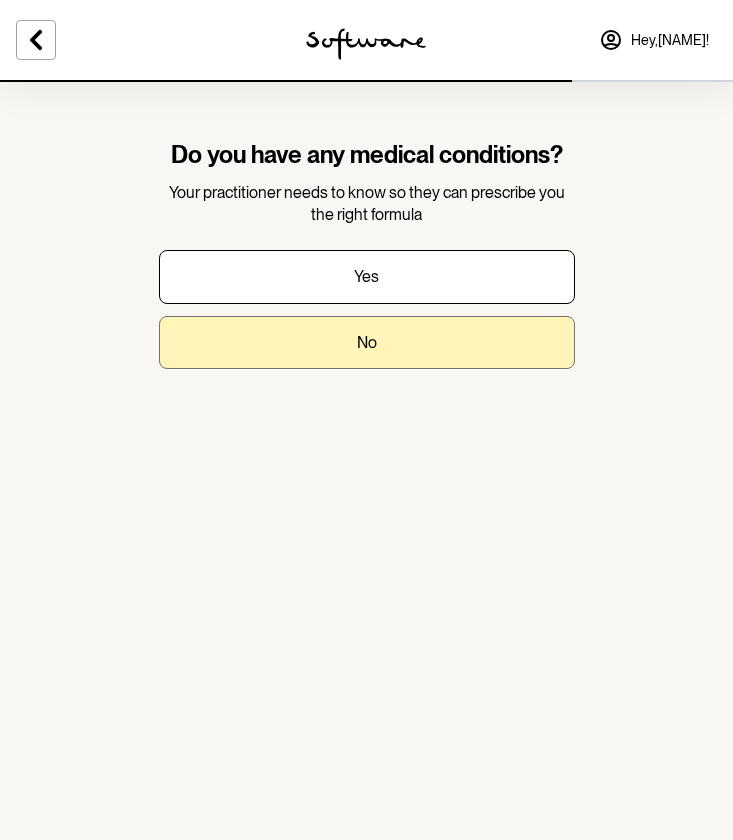 click on "No" at bounding box center [367, 342] 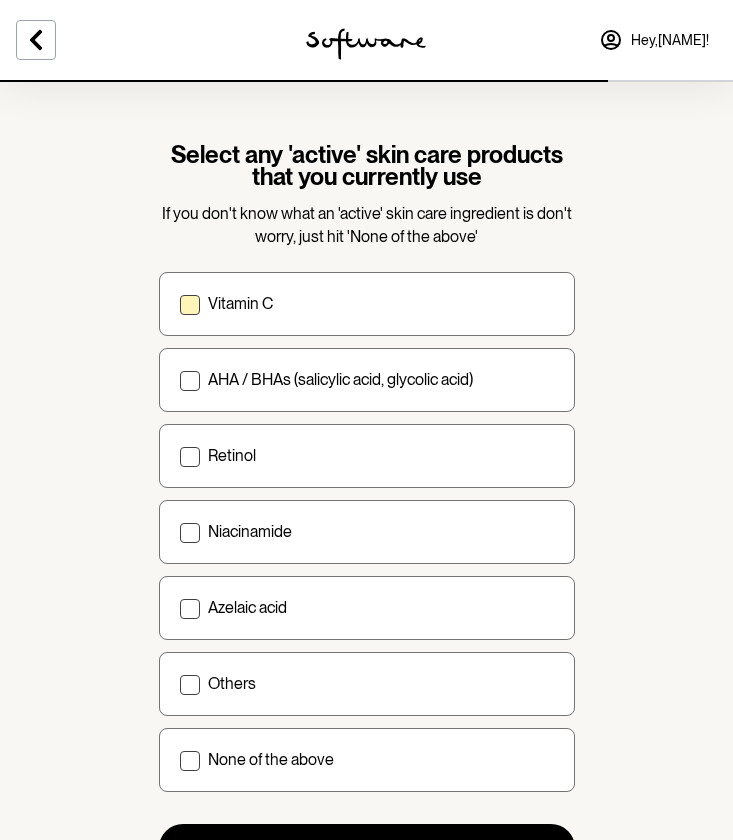 click on "Vitamin C" at bounding box center (381, 303) 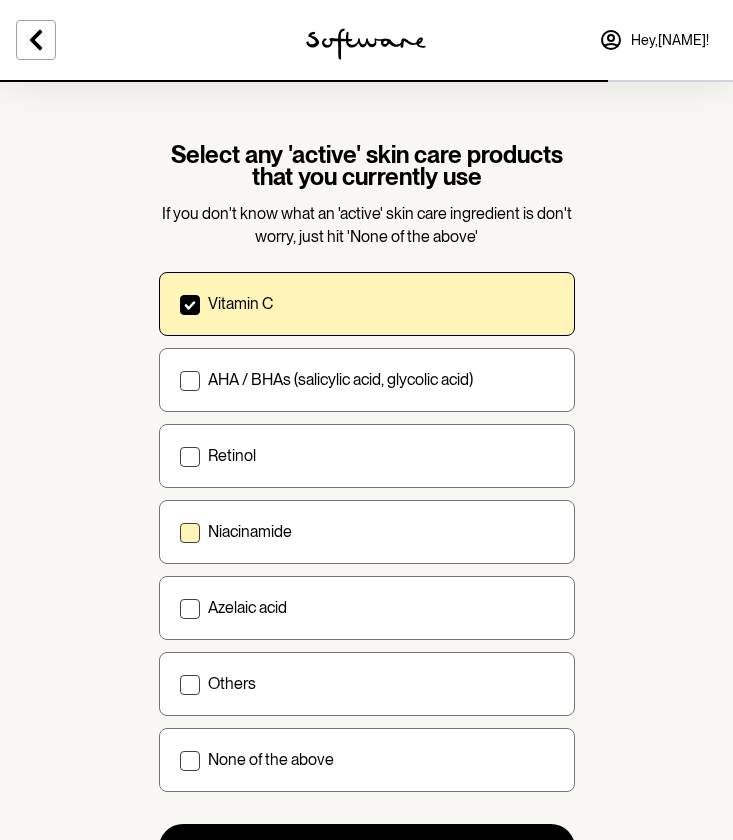 click on "Niacinamide" at bounding box center [367, 532] 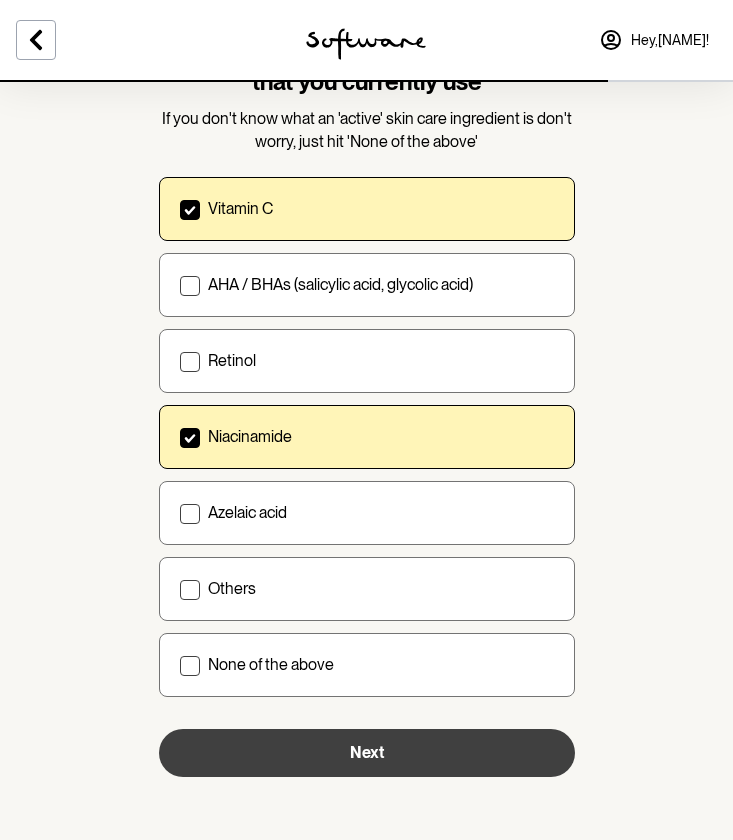 scroll, scrollTop: 94, scrollLeft: 0, axis: vertical 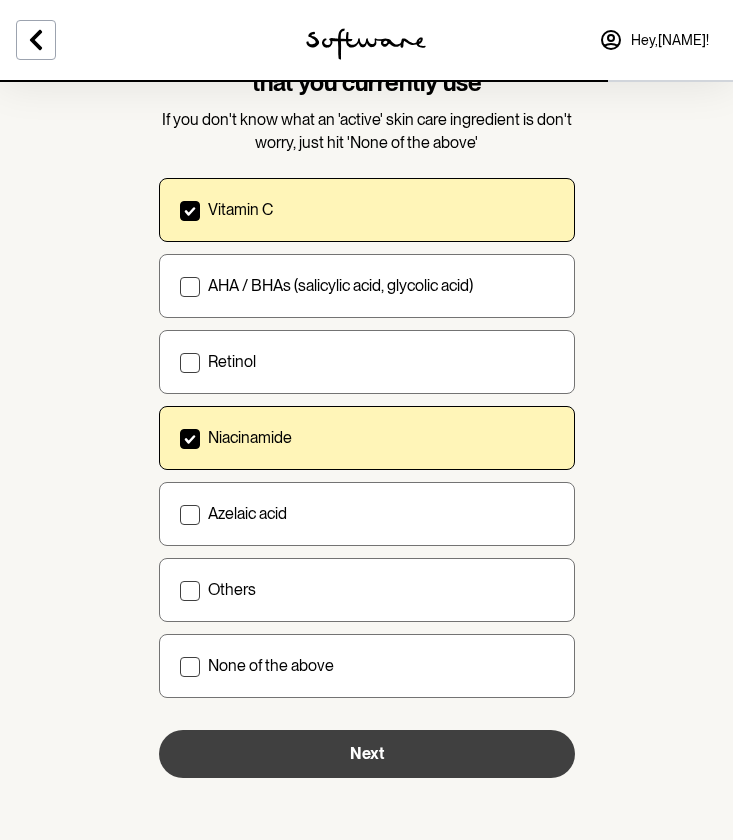 click on "Next" at bounding box center [367, 754] 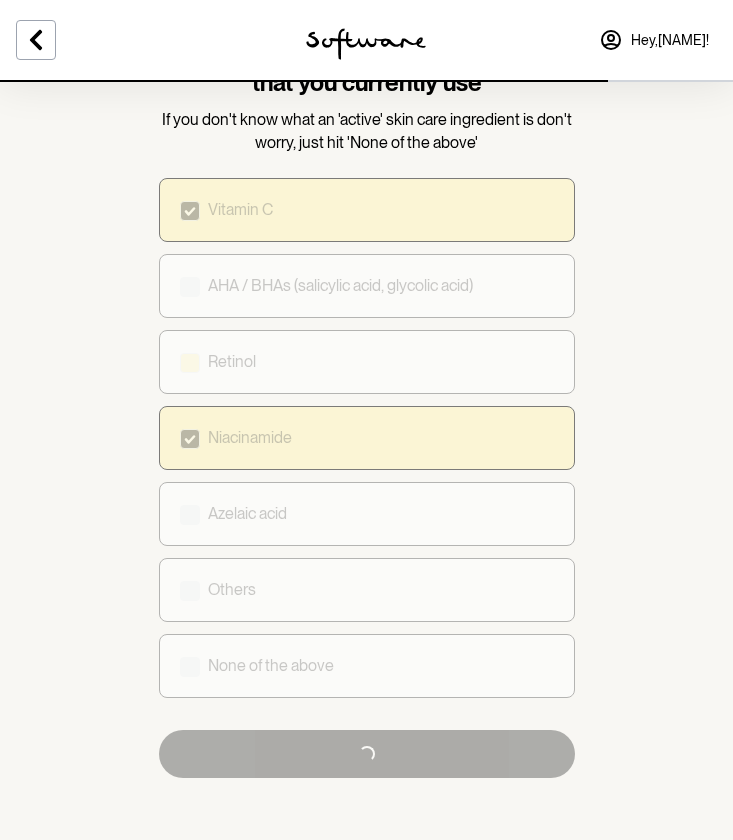 scroll, scrollTop: 0, scrollLeft: 0, axis: both 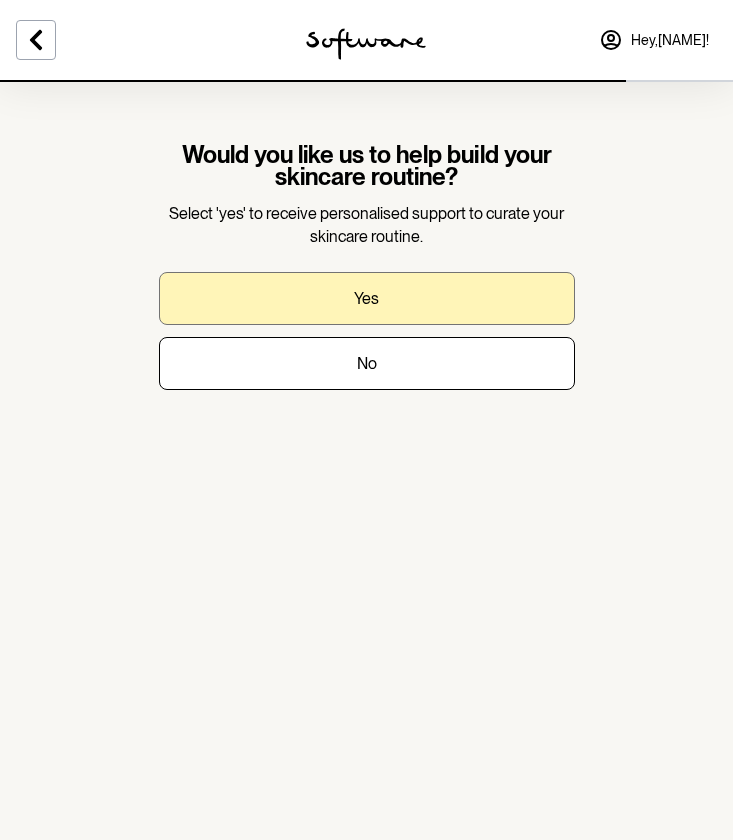 click on "Yes" at bounding box center (367, 298) 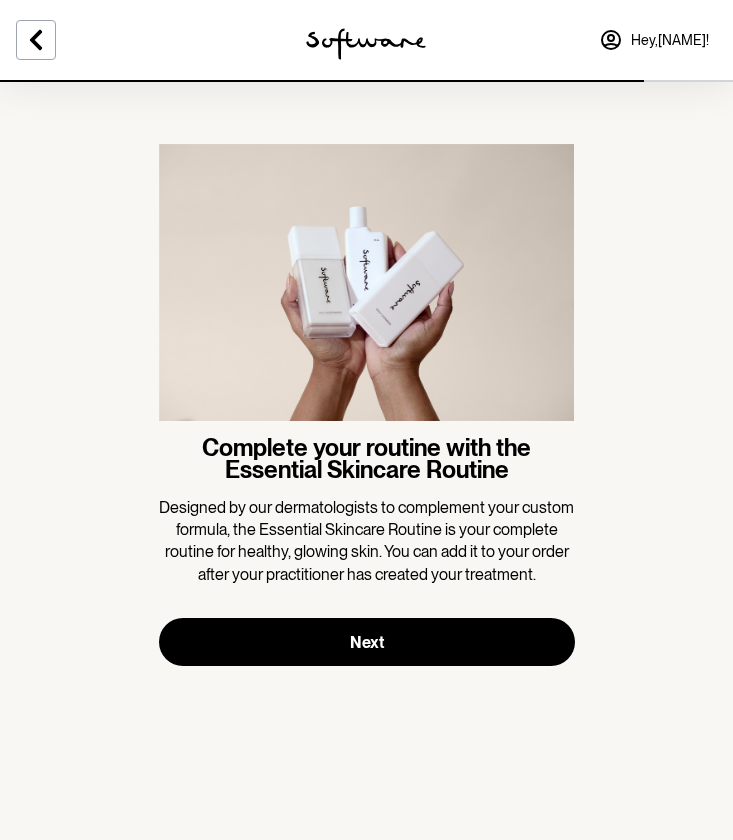 scroll, scrollTop: 0, scrollLeft: 0, axis: both 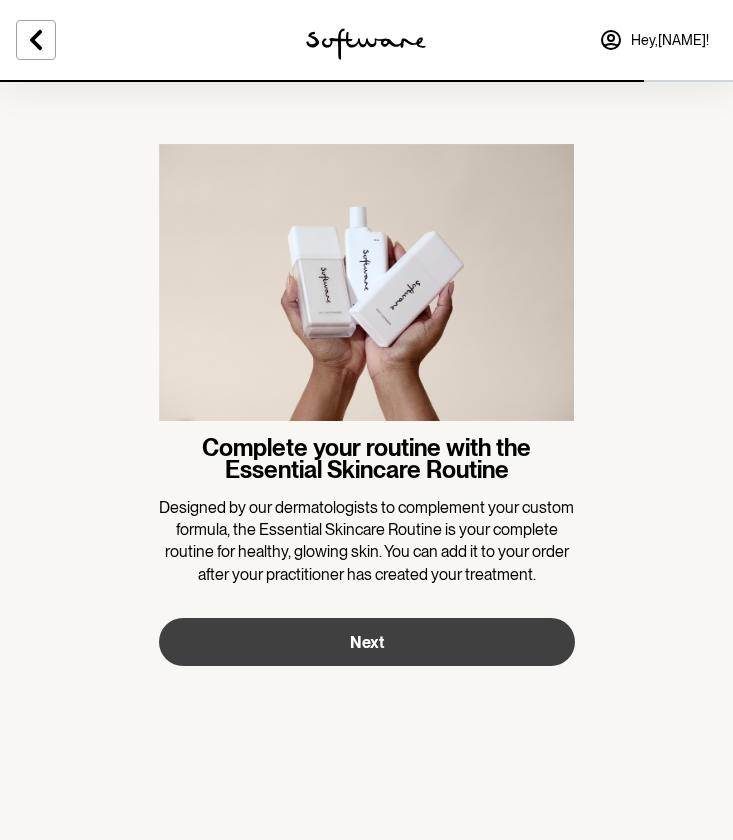 click on "Next" at bounding box center (367, 642) 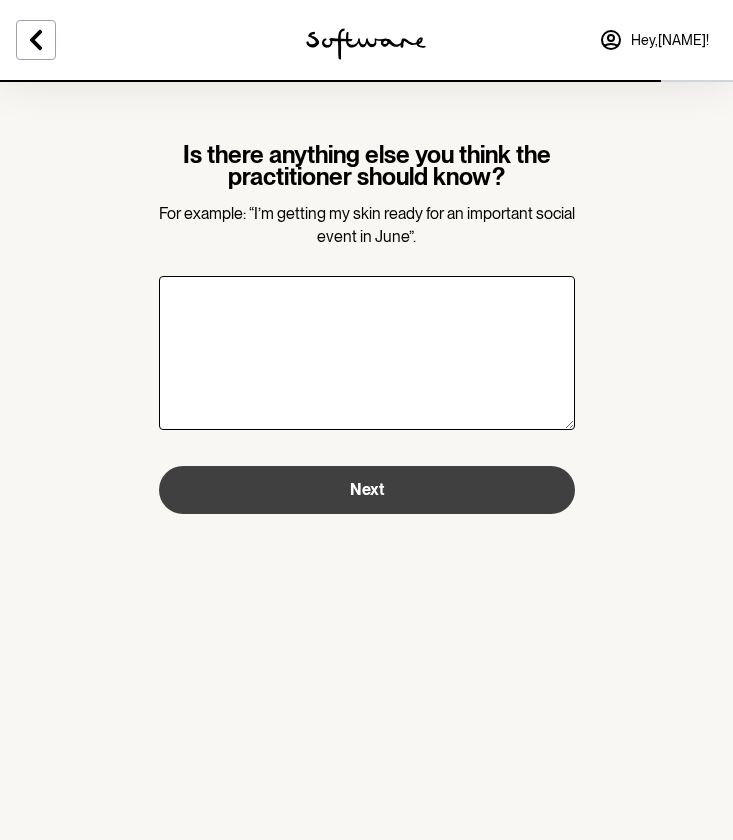 click on "Next" at bounding box center (367, 490) 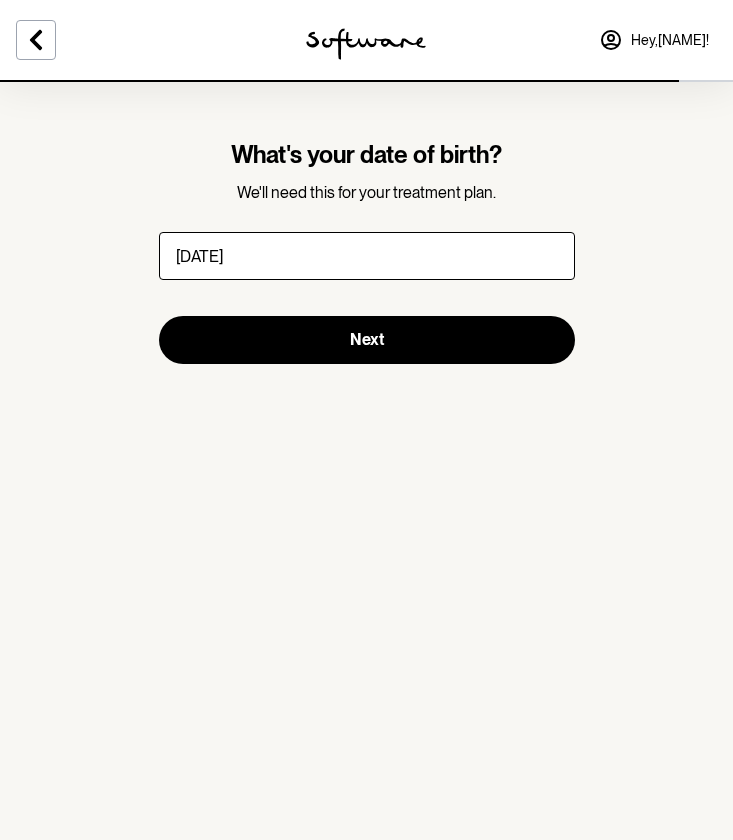 type on "[DATE]" 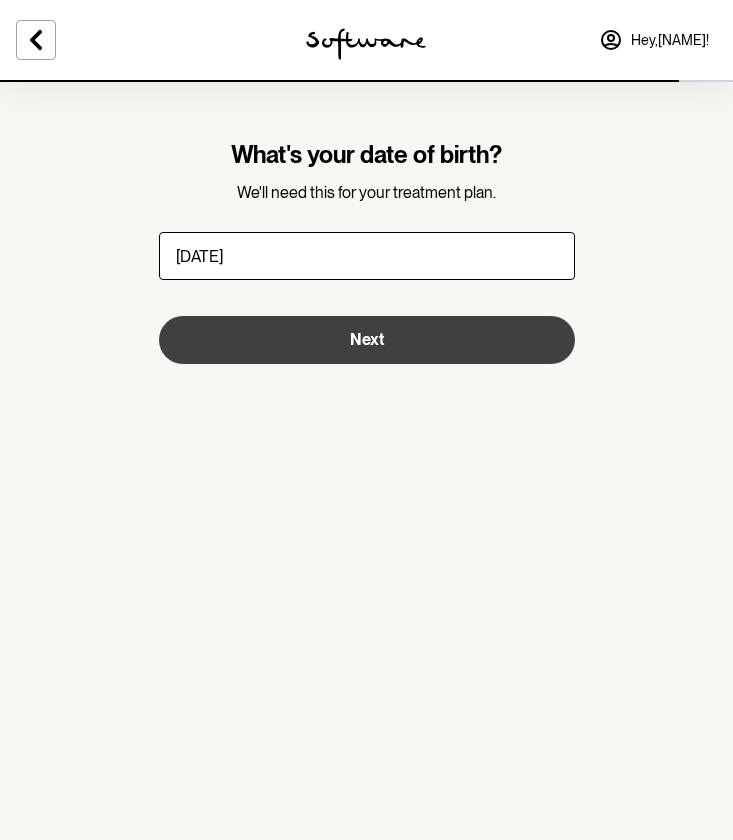 click on "Next" at bounding box center (367, 340) 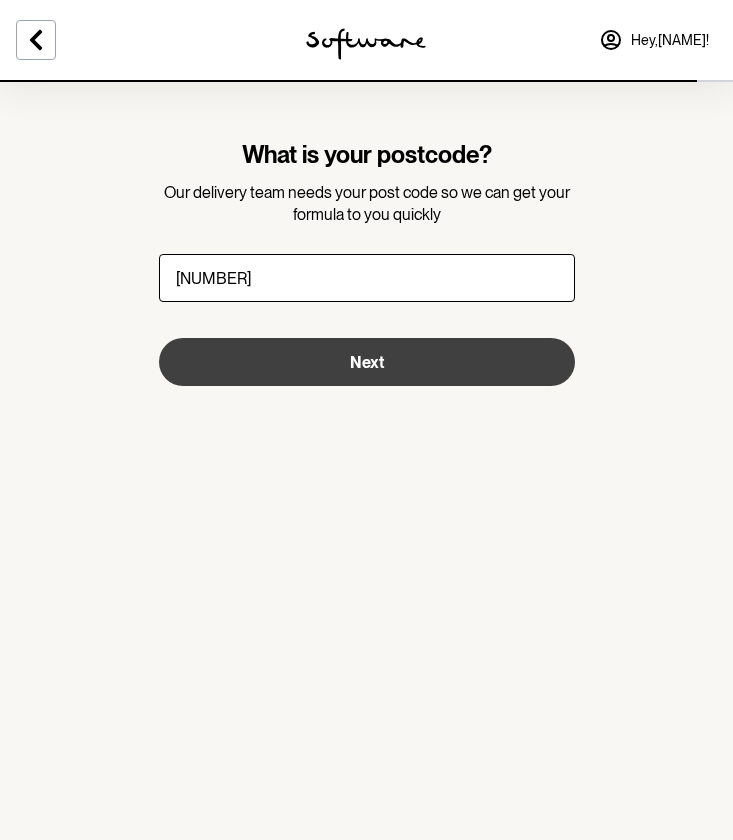 type on "[NUMBER]" 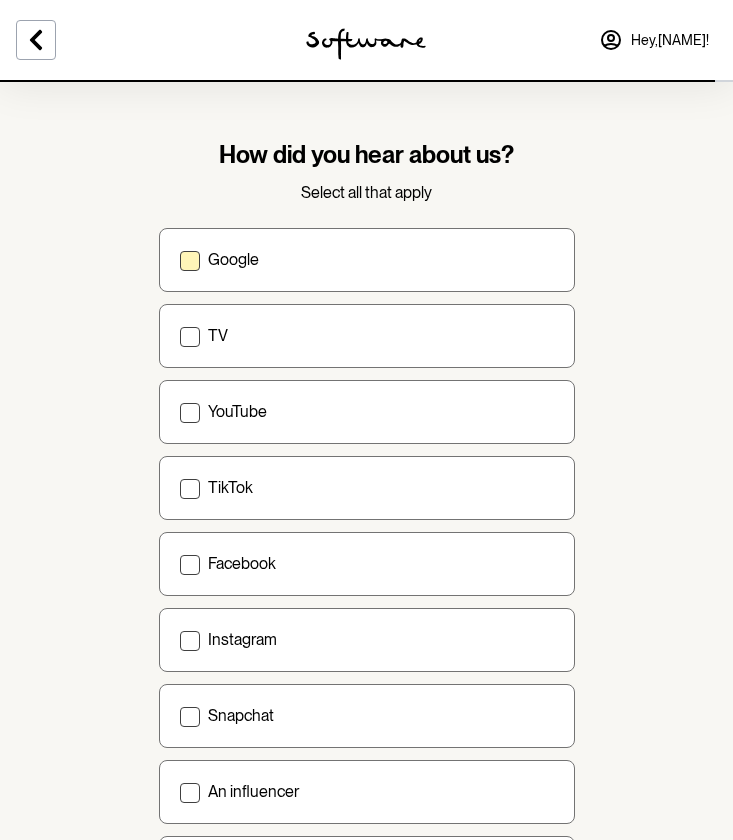 click on "Google" at bounding box center (367, 260) 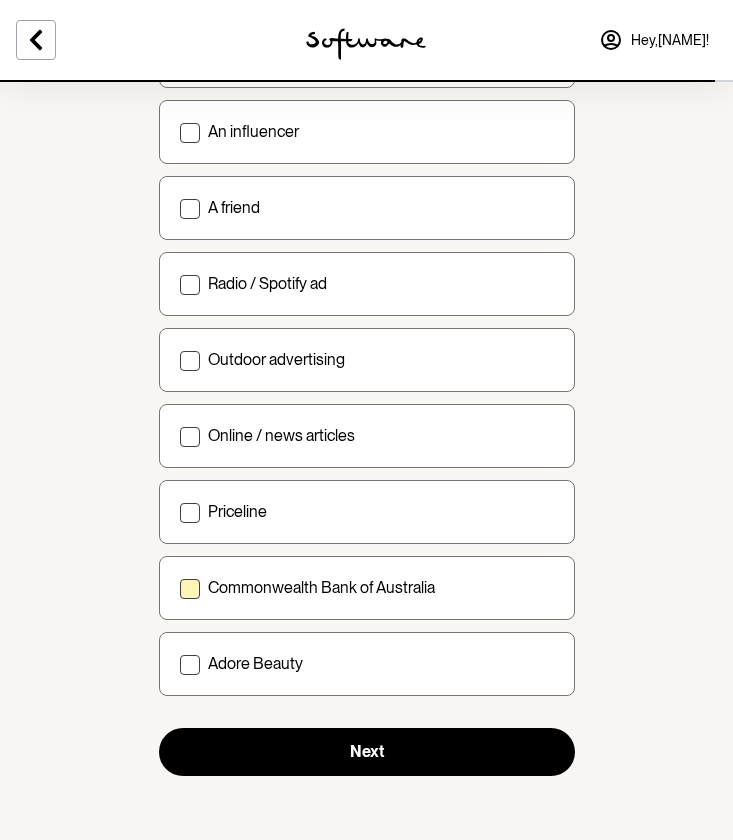 scroll, scrollTop: 659, scrollLeft: 0, axis: vertical 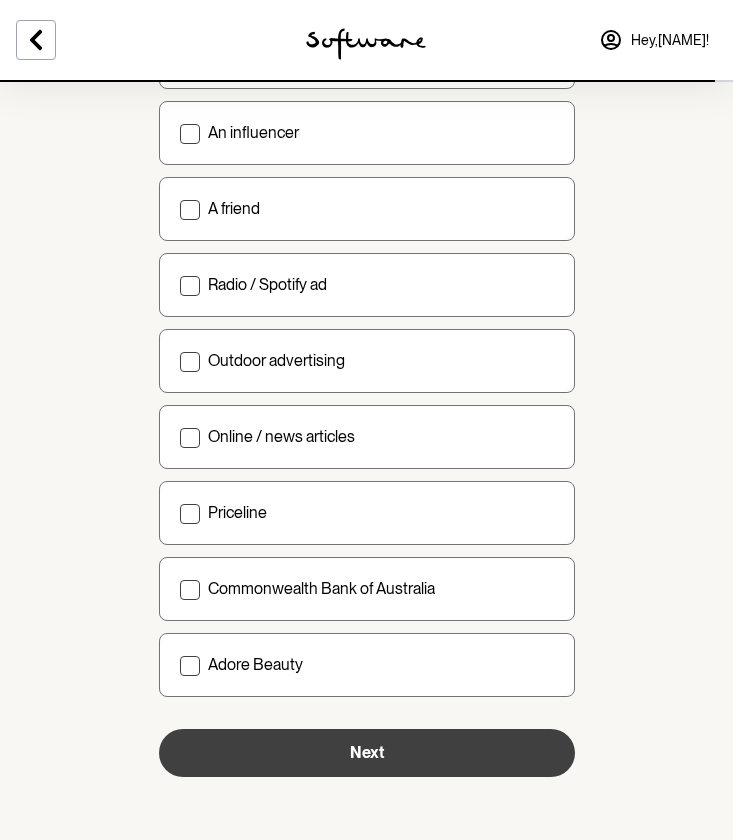 click on "Next" at bounding box center [367, 753] 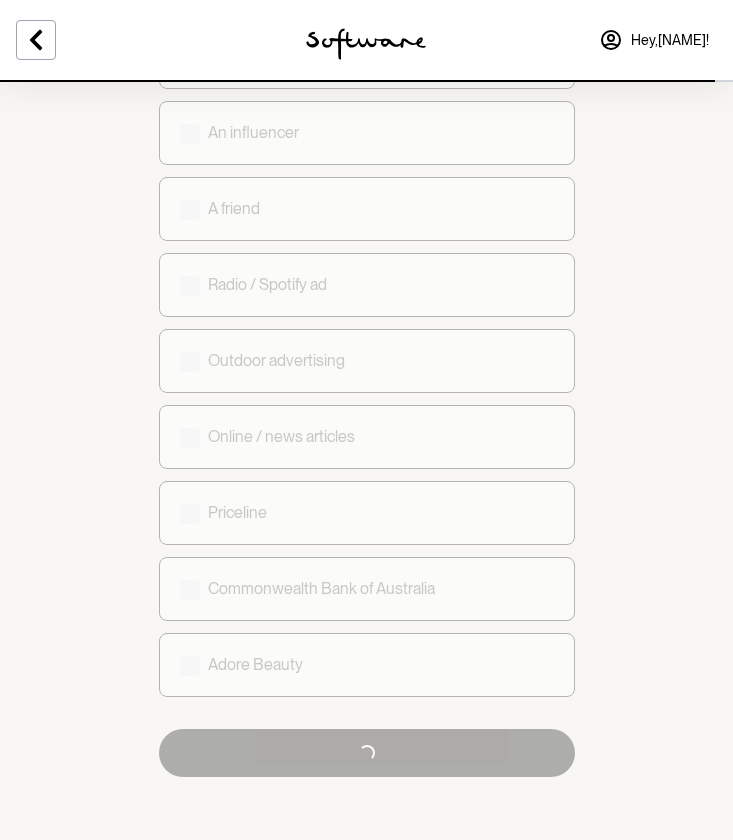 scroll, scrollTop: 0, scrollLeft: 0, axis: both 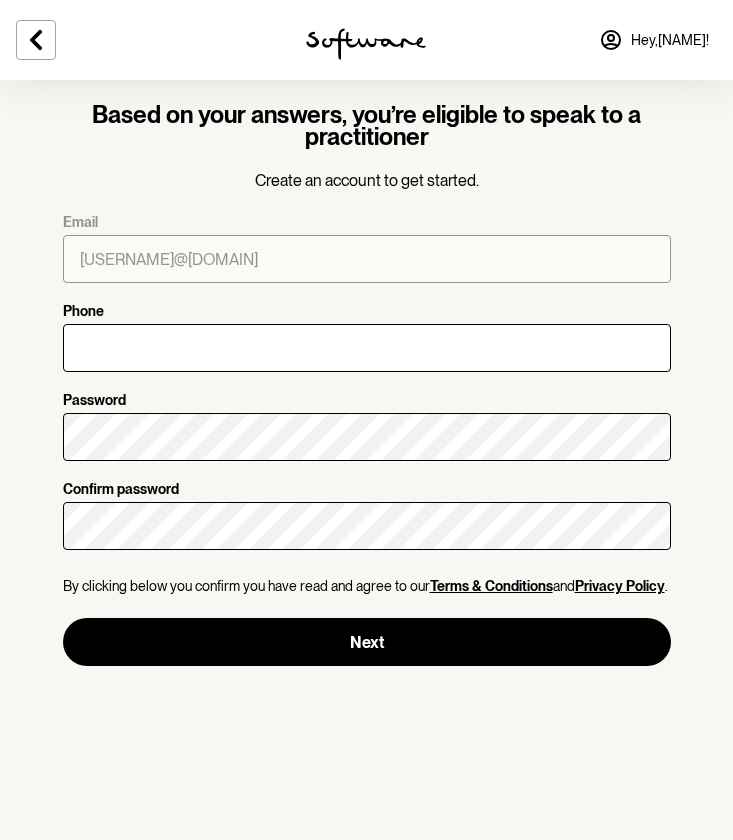 click 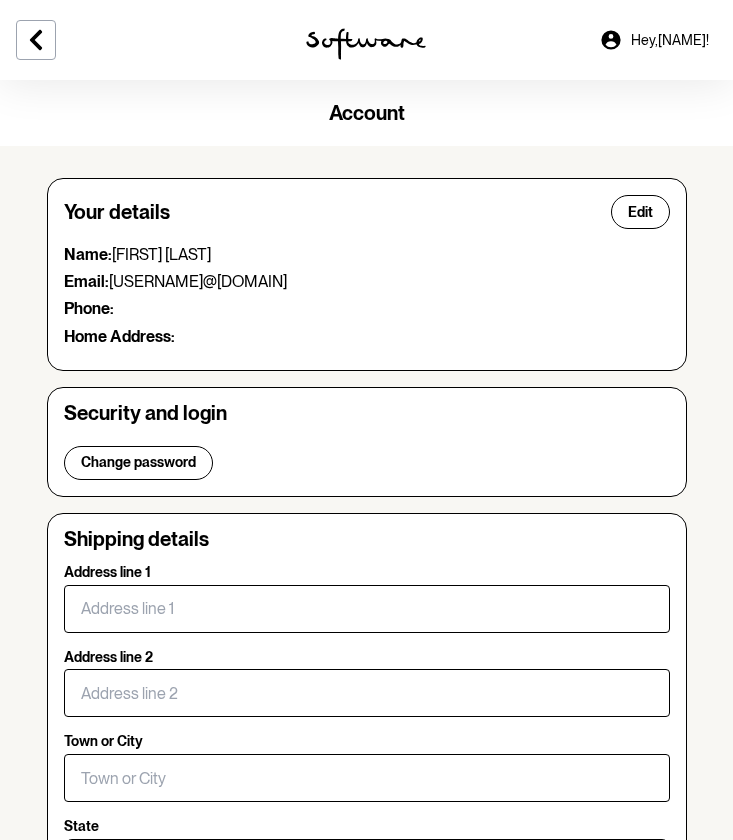 scroll, scrollTop: 0, scrollLeft: 0, axis: both 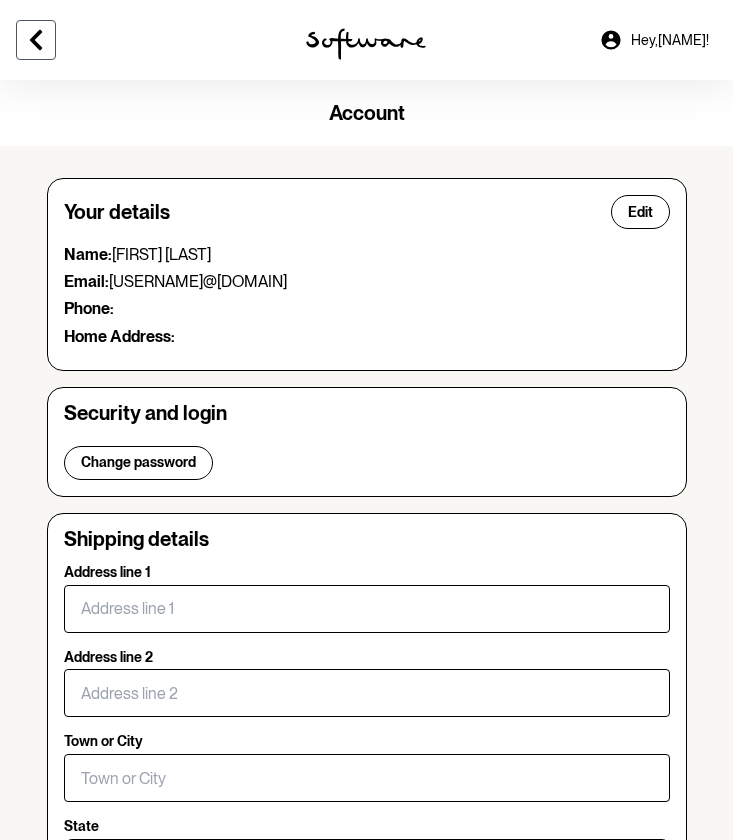 click 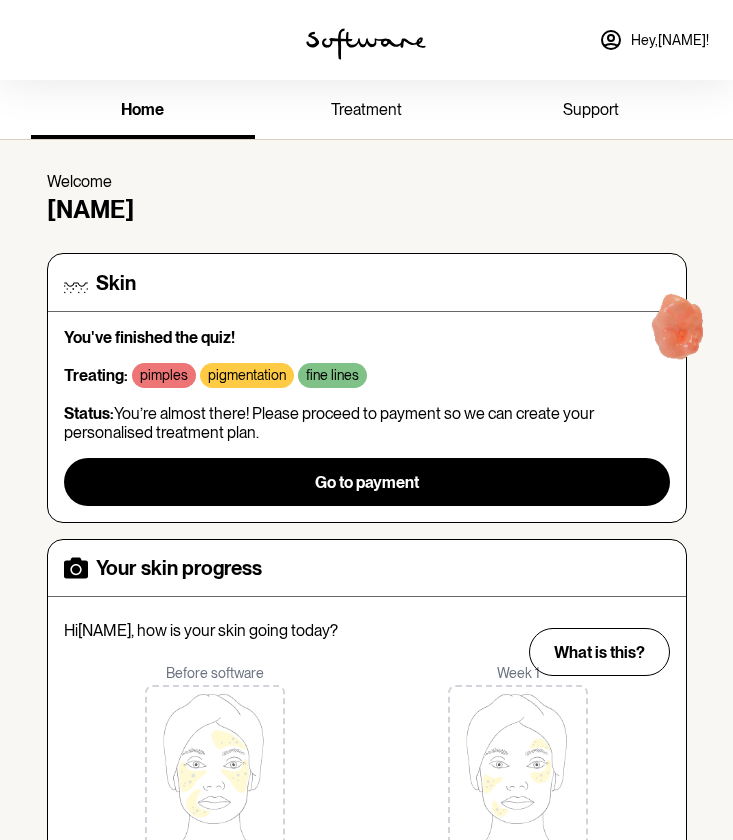 click on "treatment" at bounding box center (366, 109) 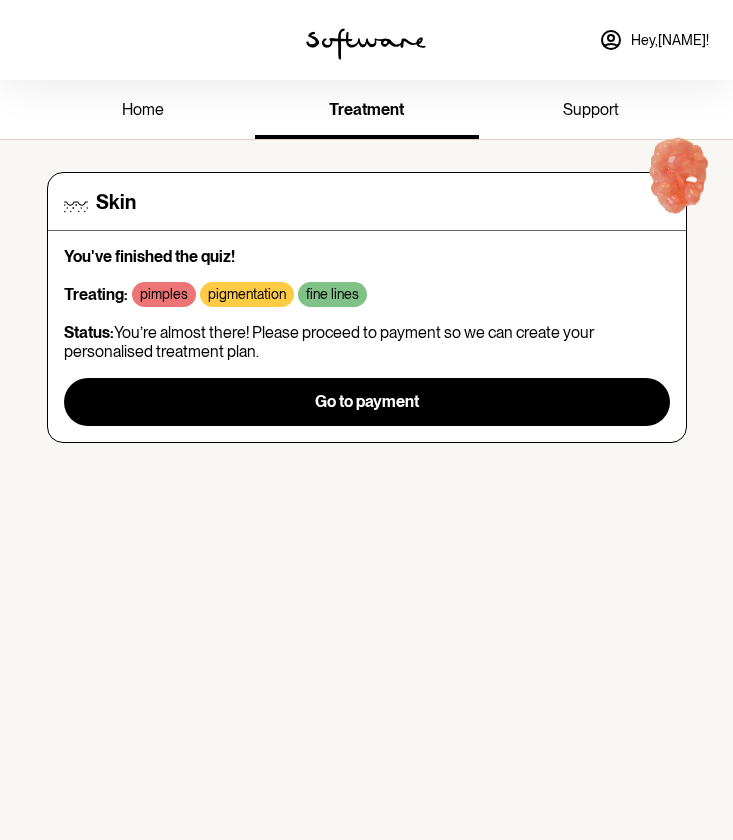 click on "support" at bounding box center [591, 111] 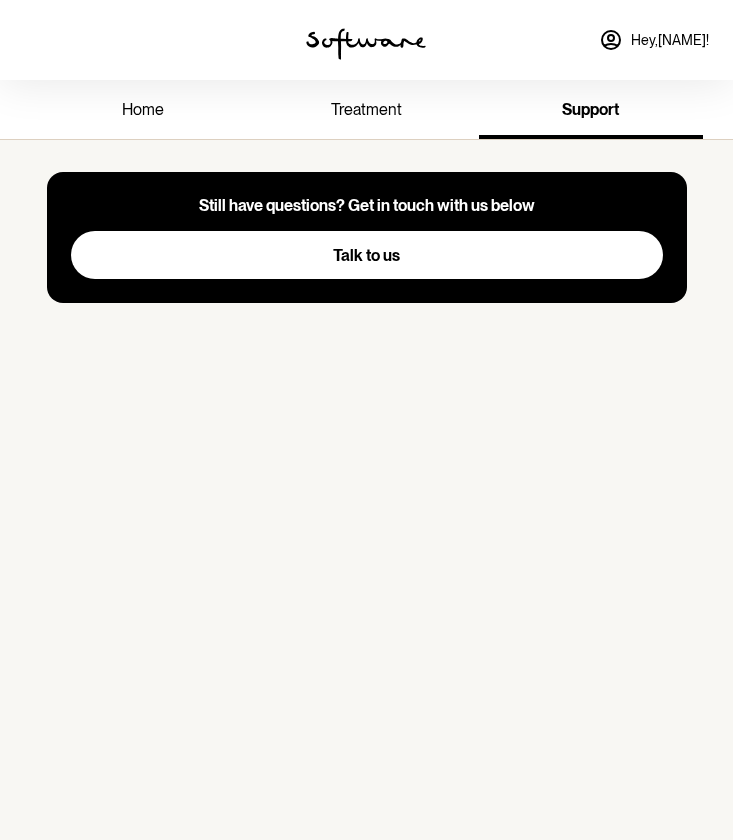 click on "home" at bounding box center (143, 111) 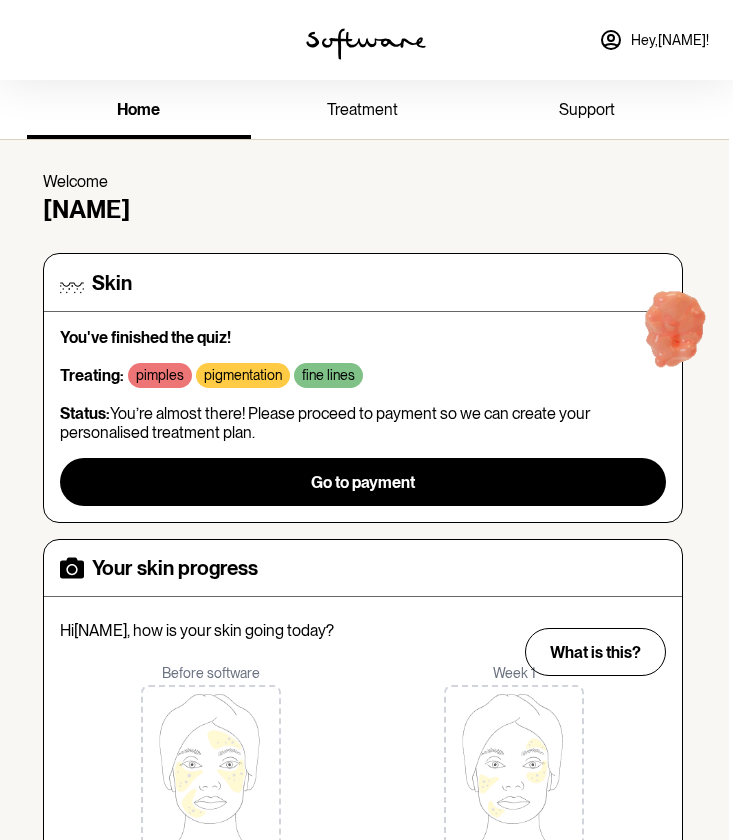 scroll, scrollTop: 0, scrollLeft: 4, axis: horizontal 